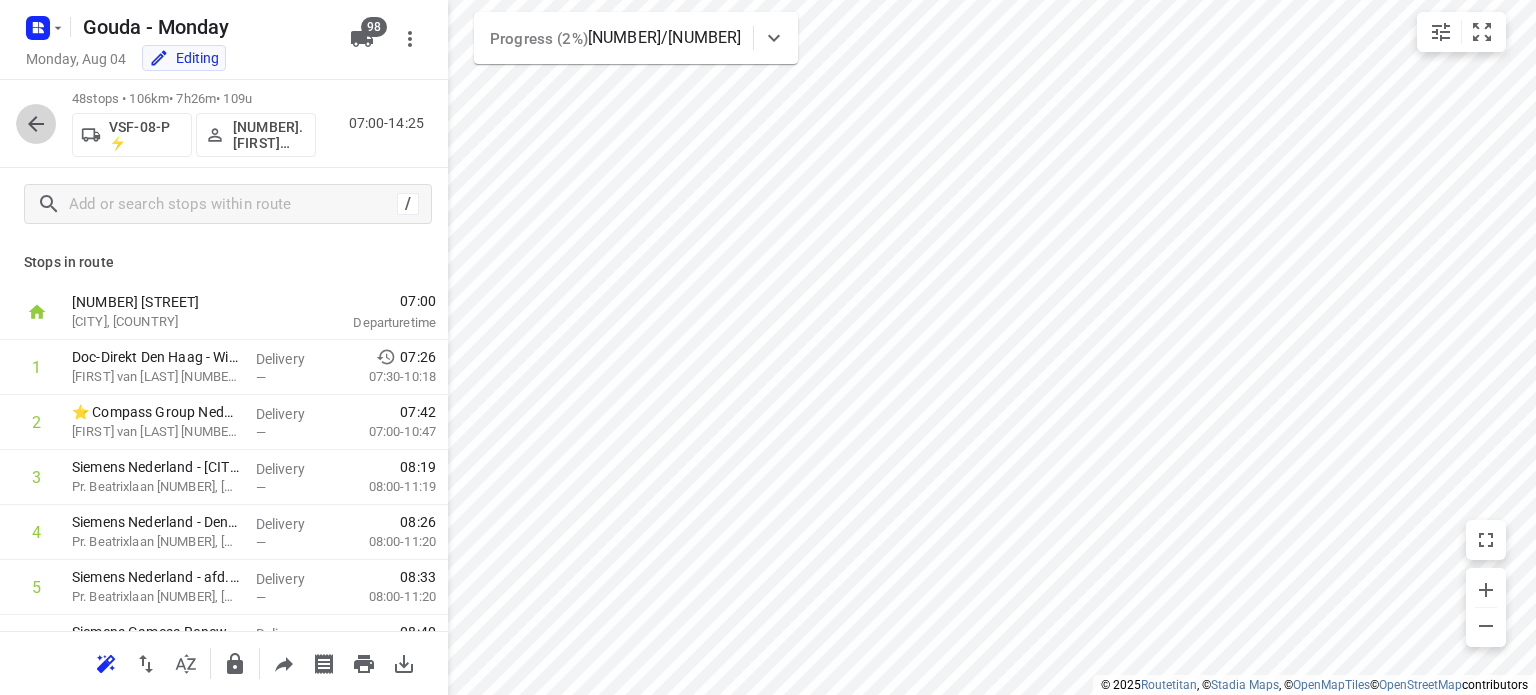 click 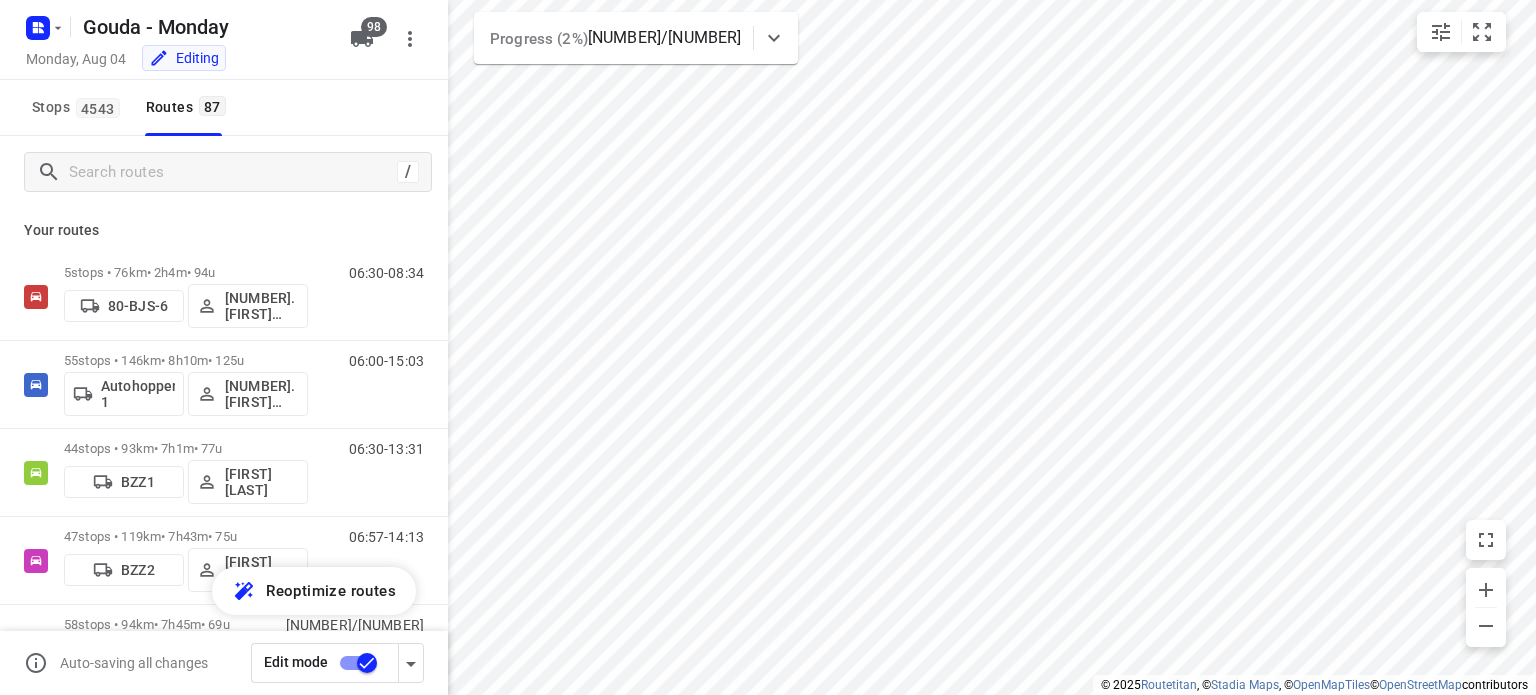 scroll, scrollTop: 0, scrollLeft: 0, axis: both 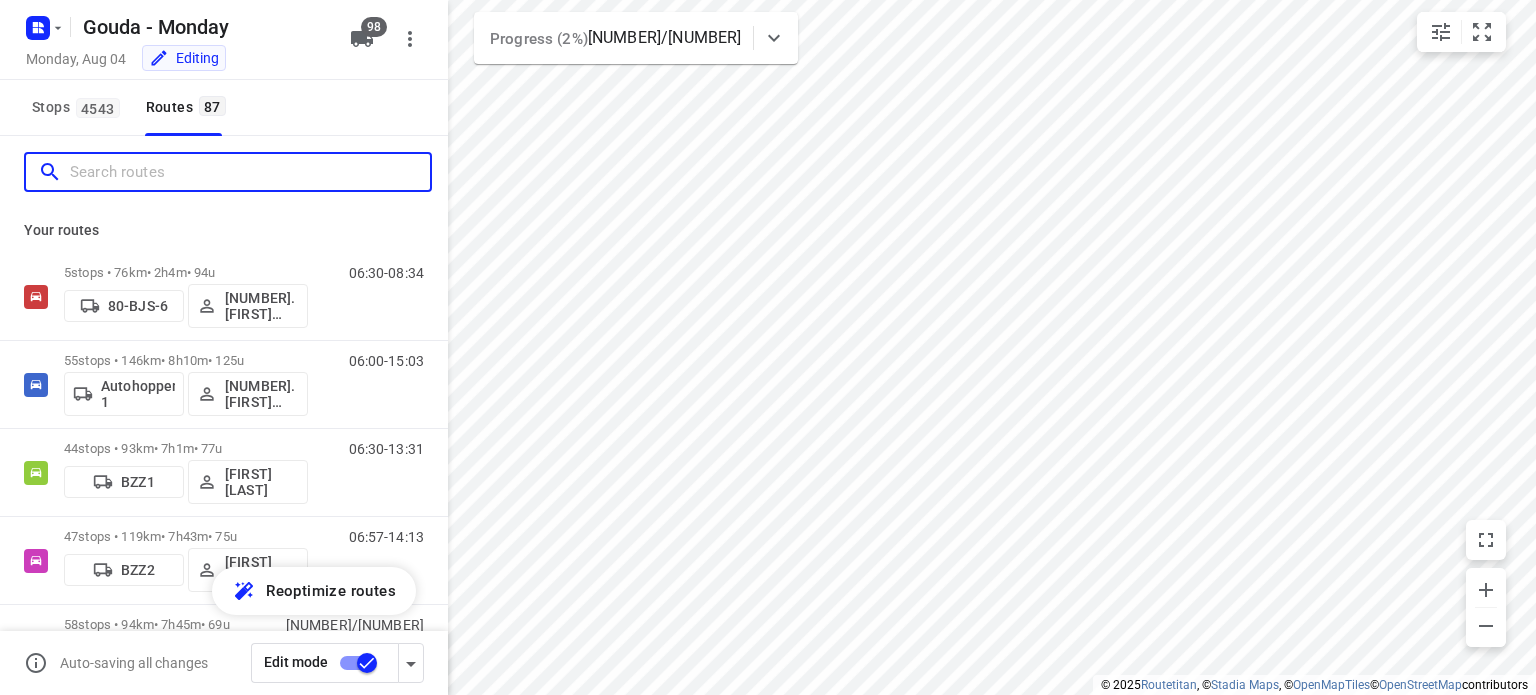 click at bounding box center [250, 172] 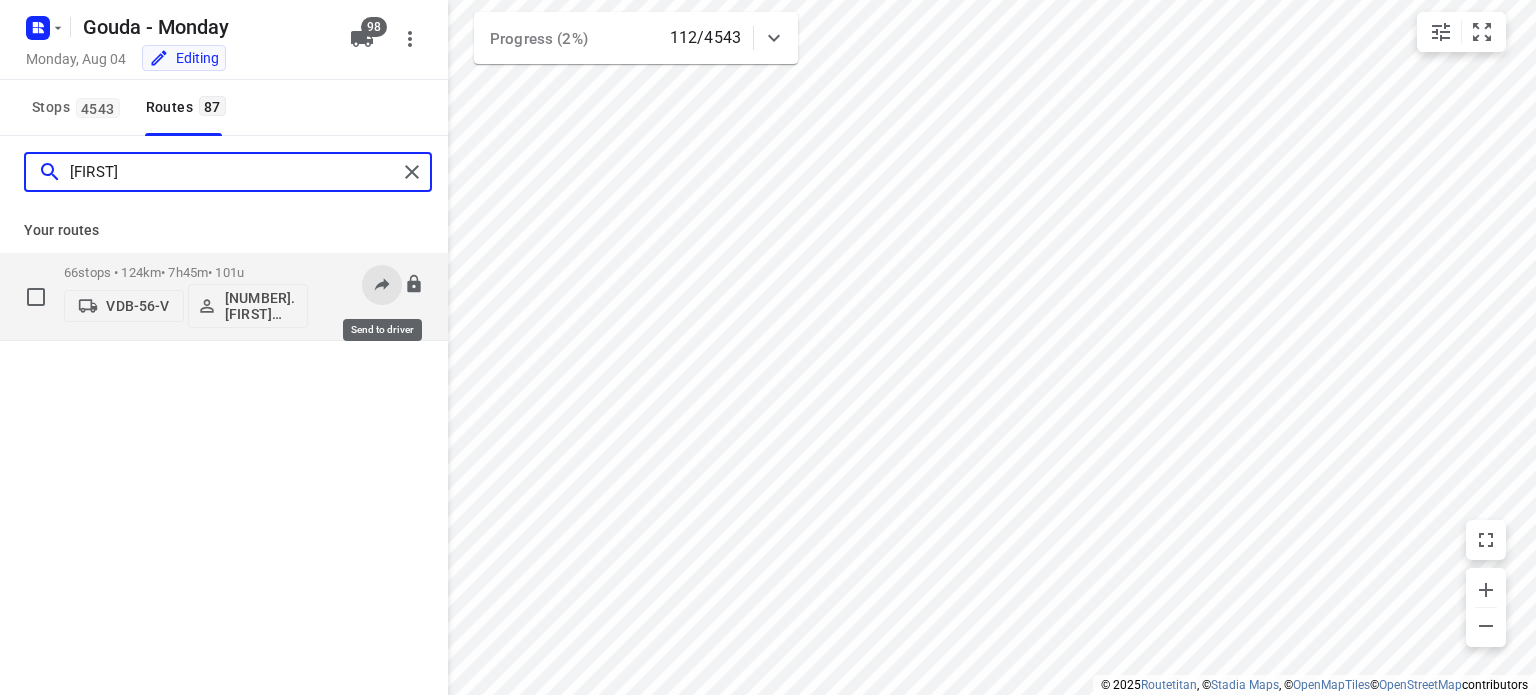 type on "emre" 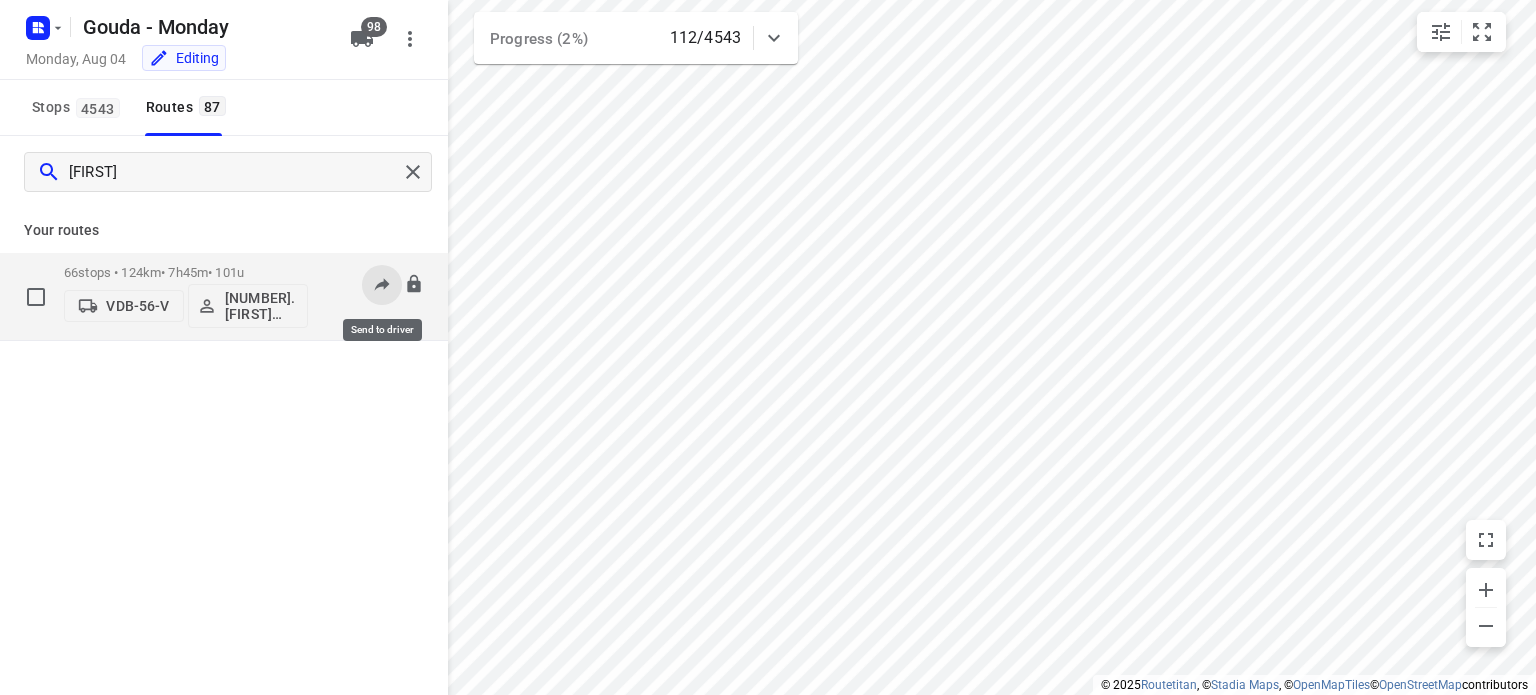 click at bounding box center (382, 285) 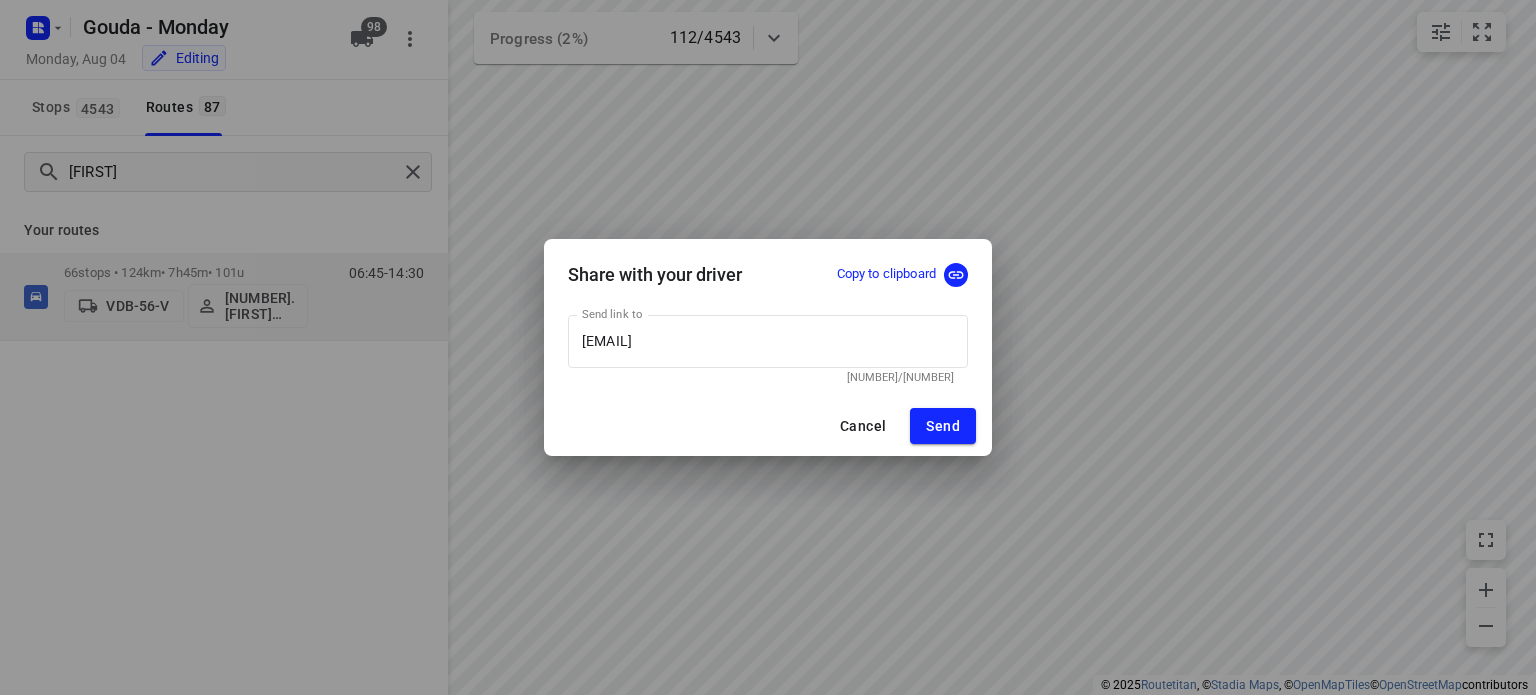 click on "Copy to clipboard" at bounding box center (886, 274) 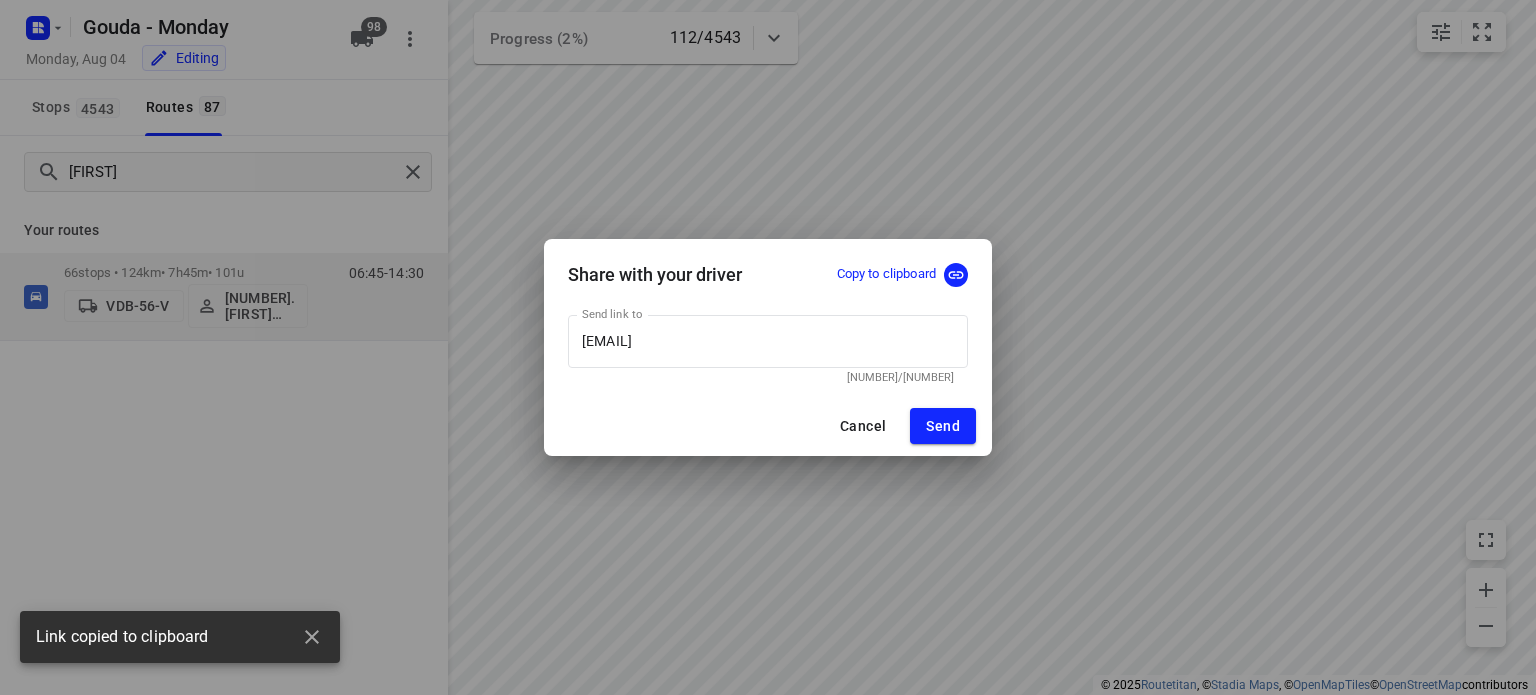 click on "Cancel" at bounding box center [863, 426] 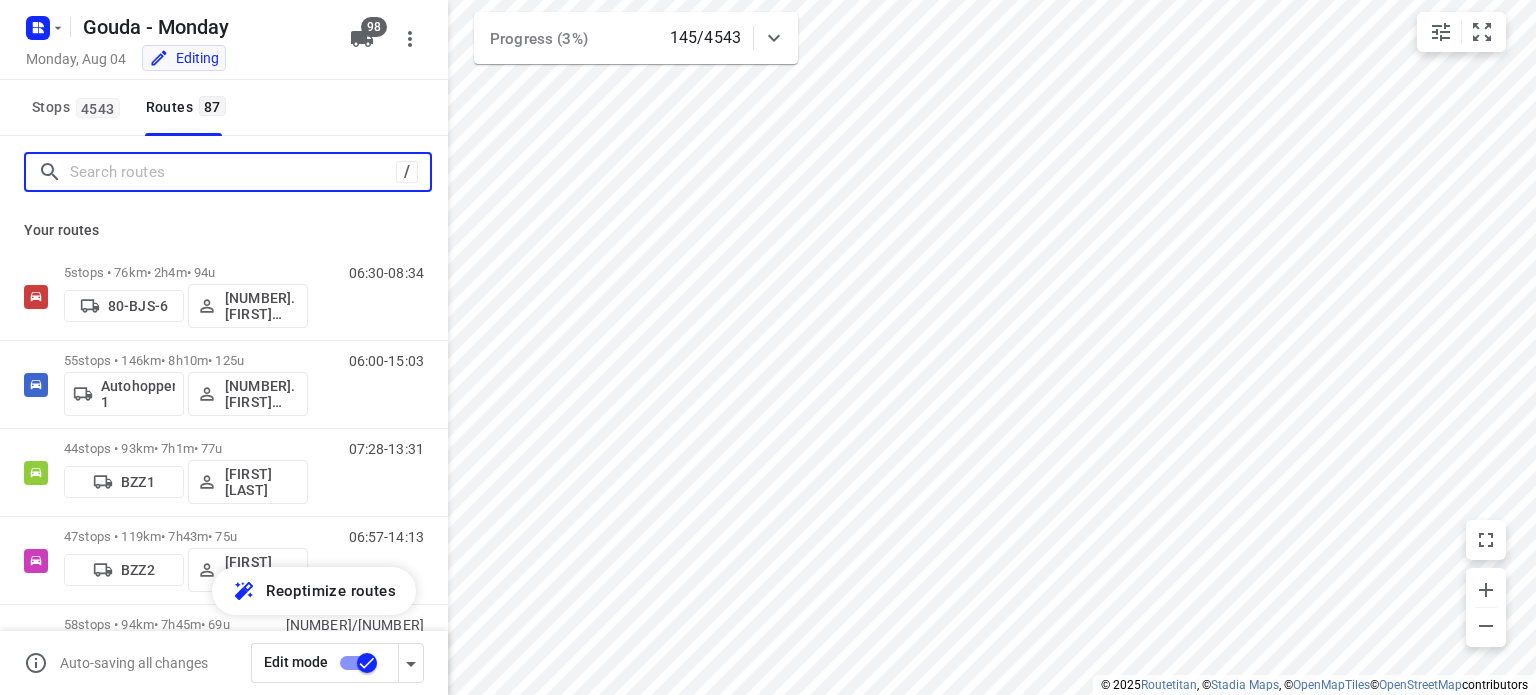 click at bounding box center [233, 172] 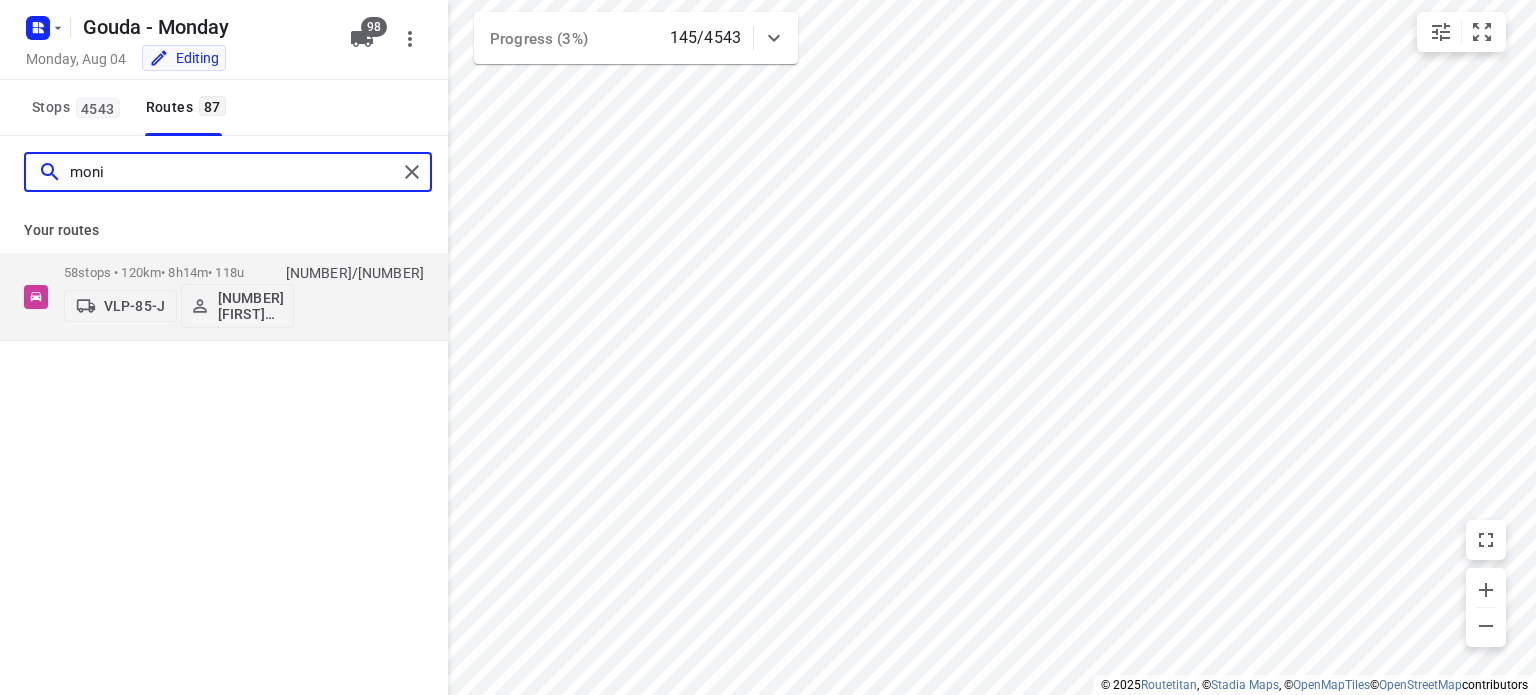 type on "moni" 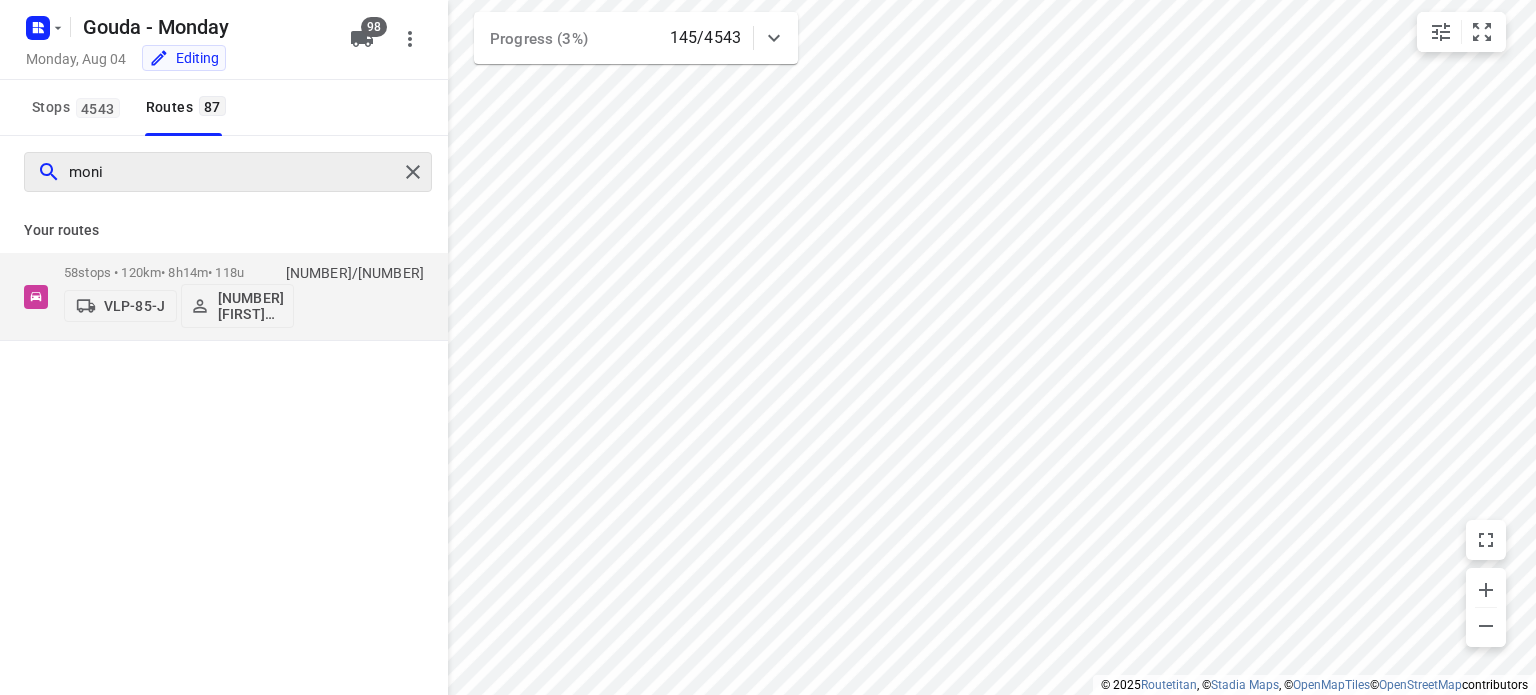 type 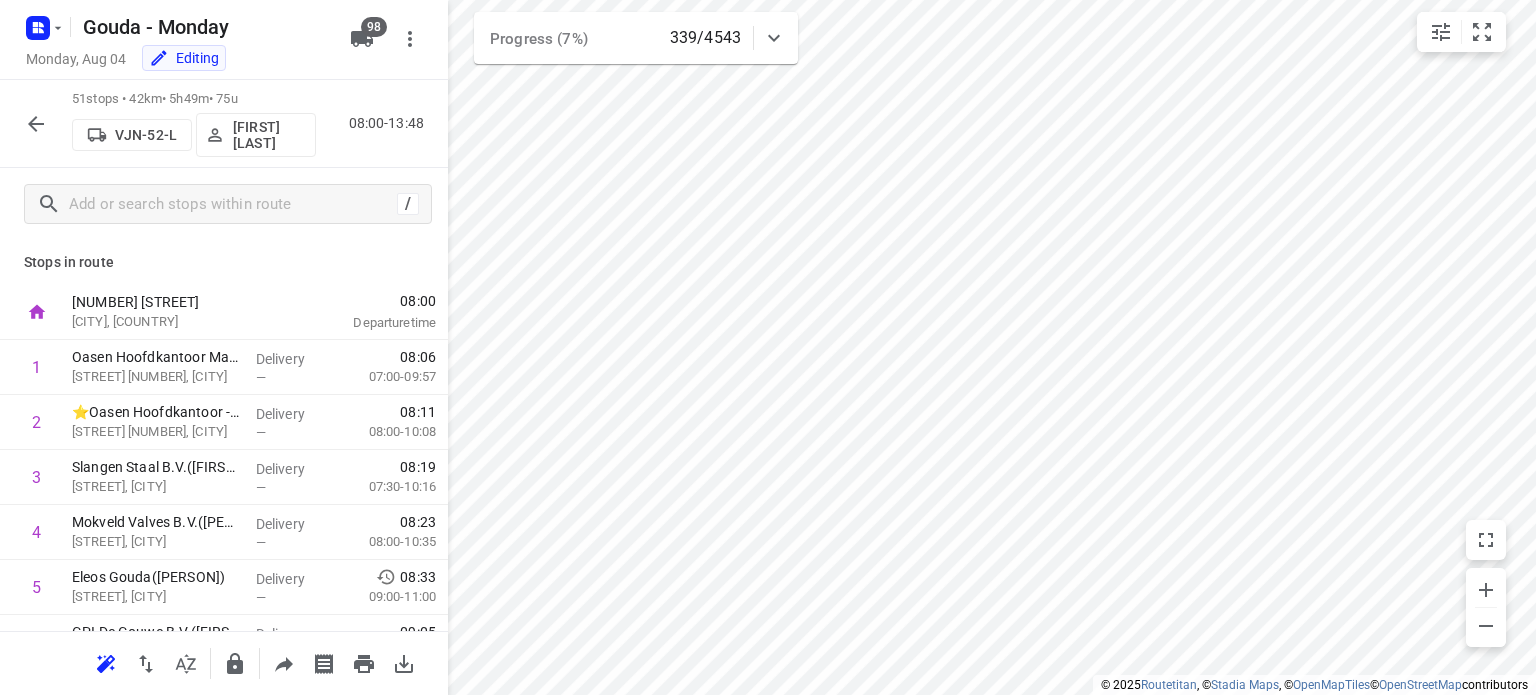 click 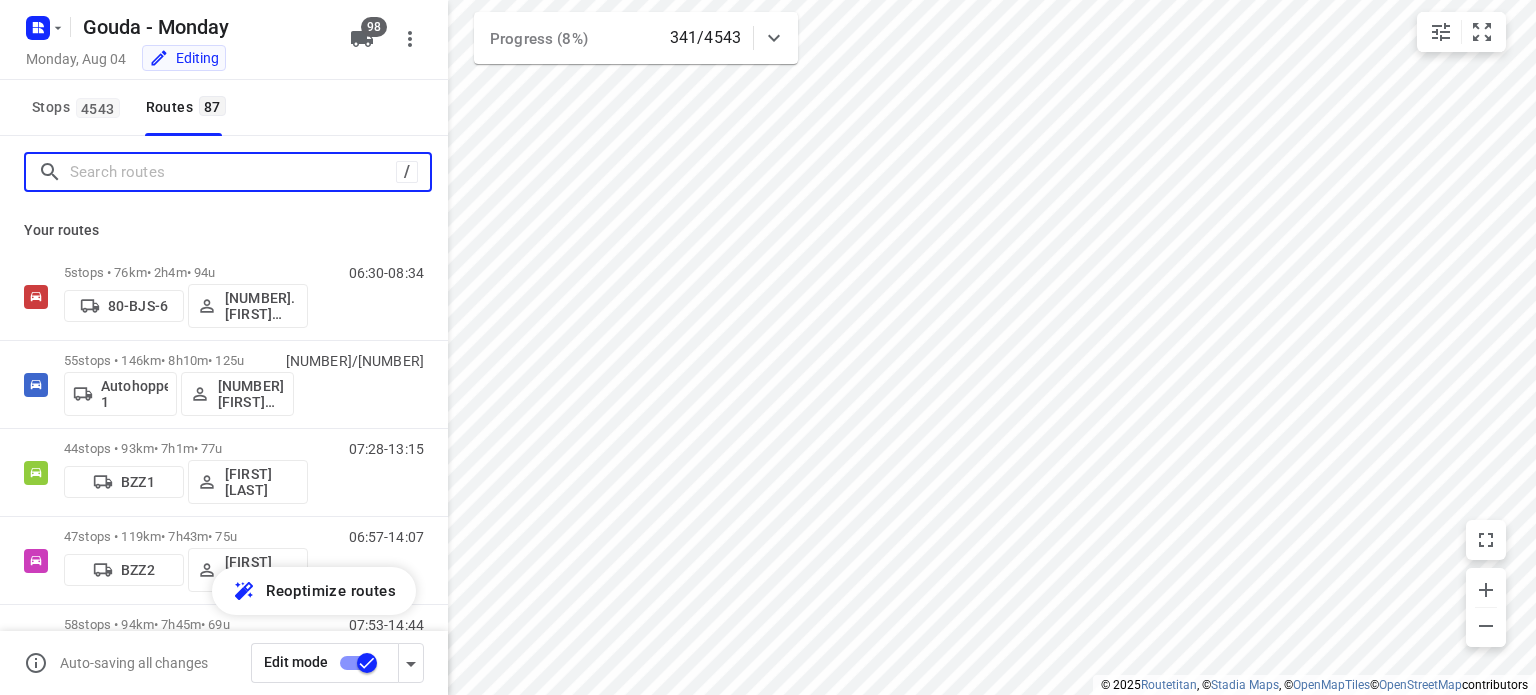 click at bounding box center [233, 172] 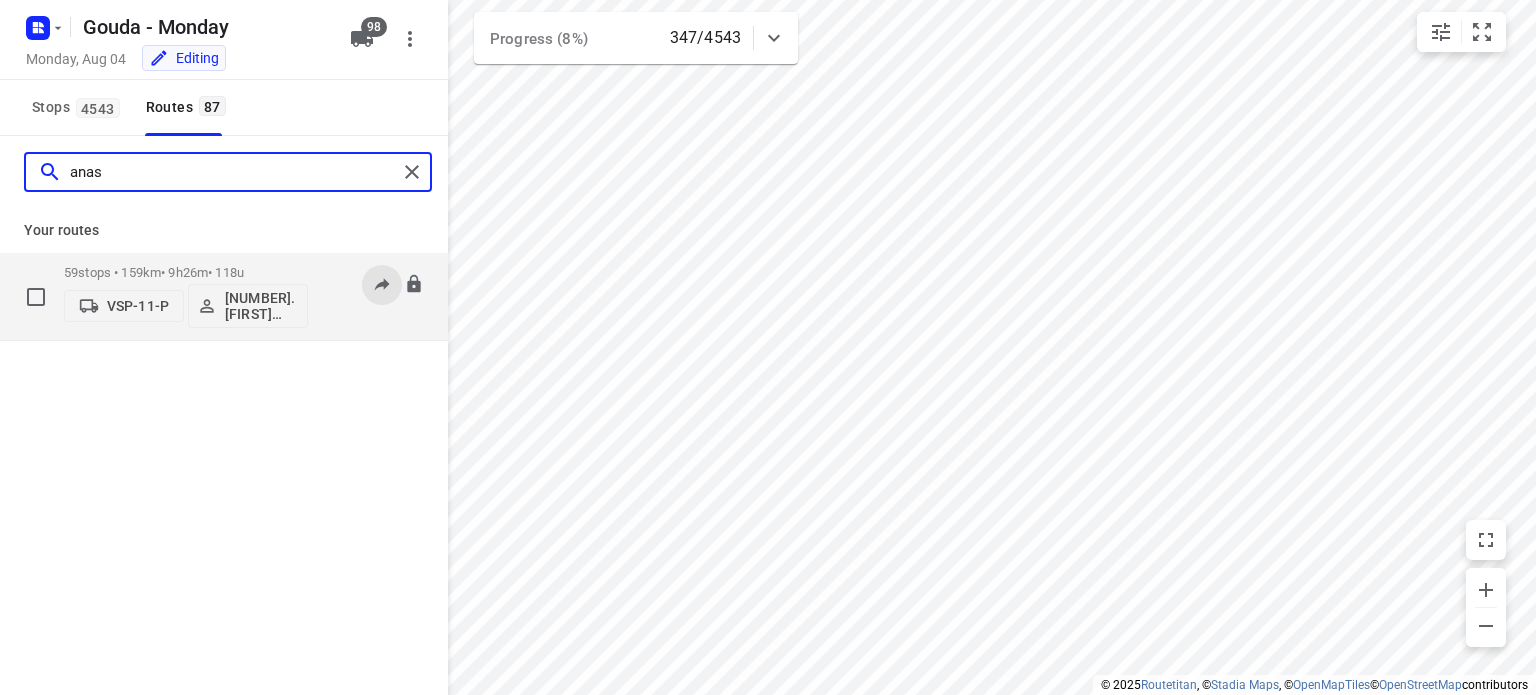 type on "anas" 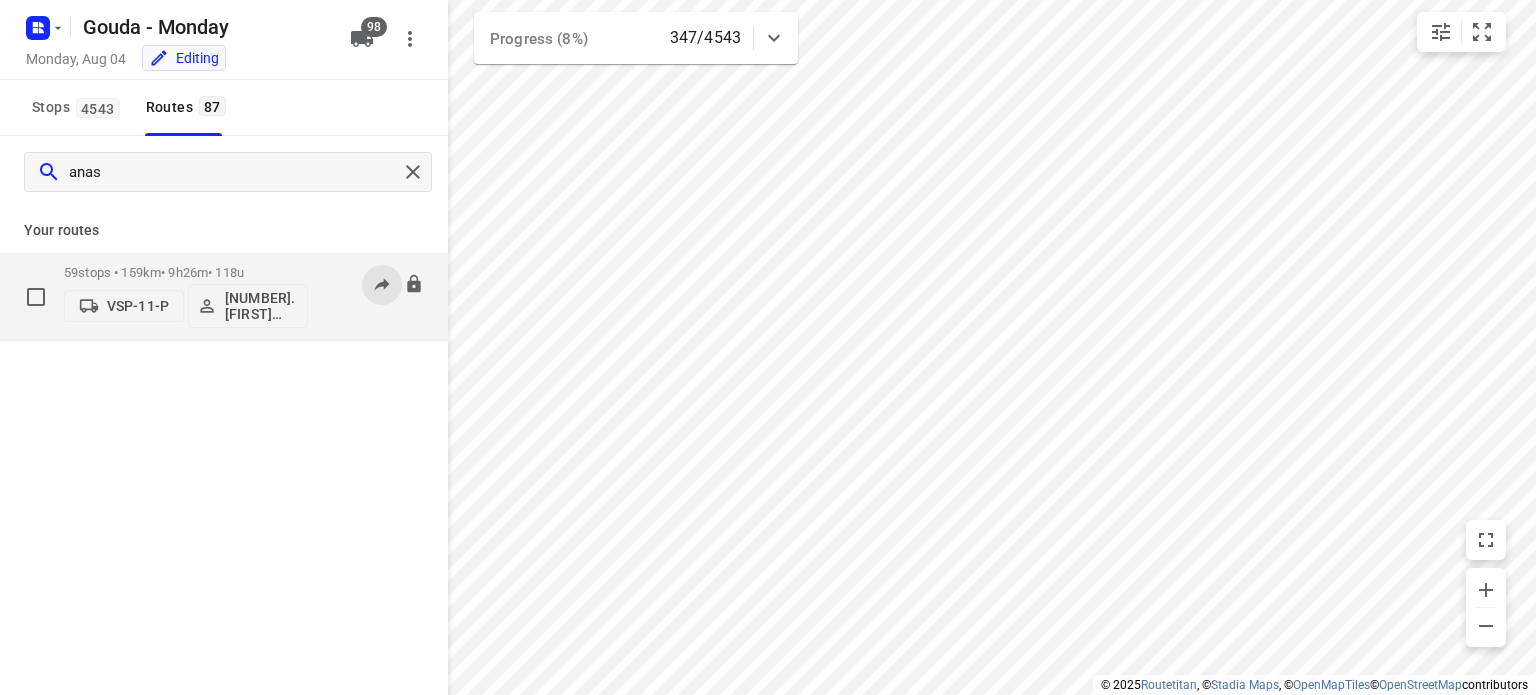 click 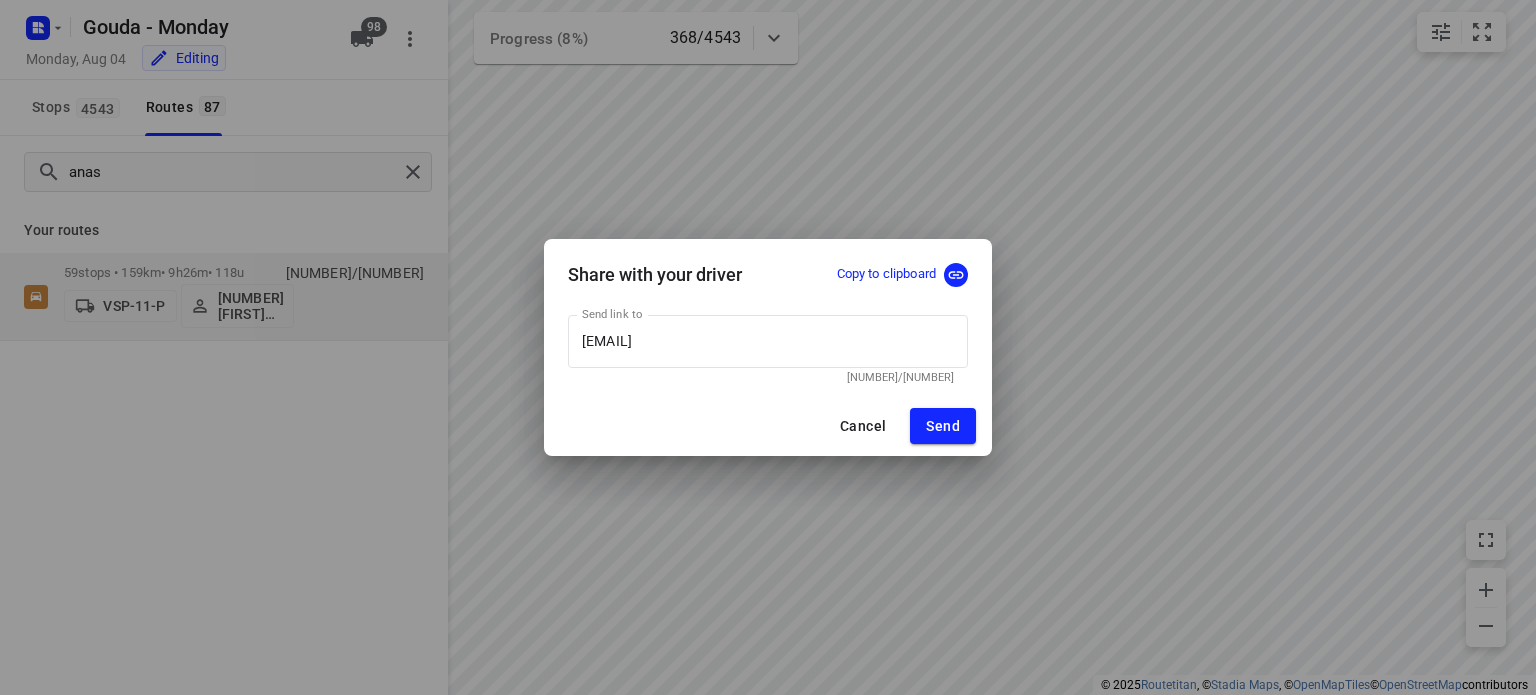 click on "Copy to clipboard" at bounding box center (886, 274) 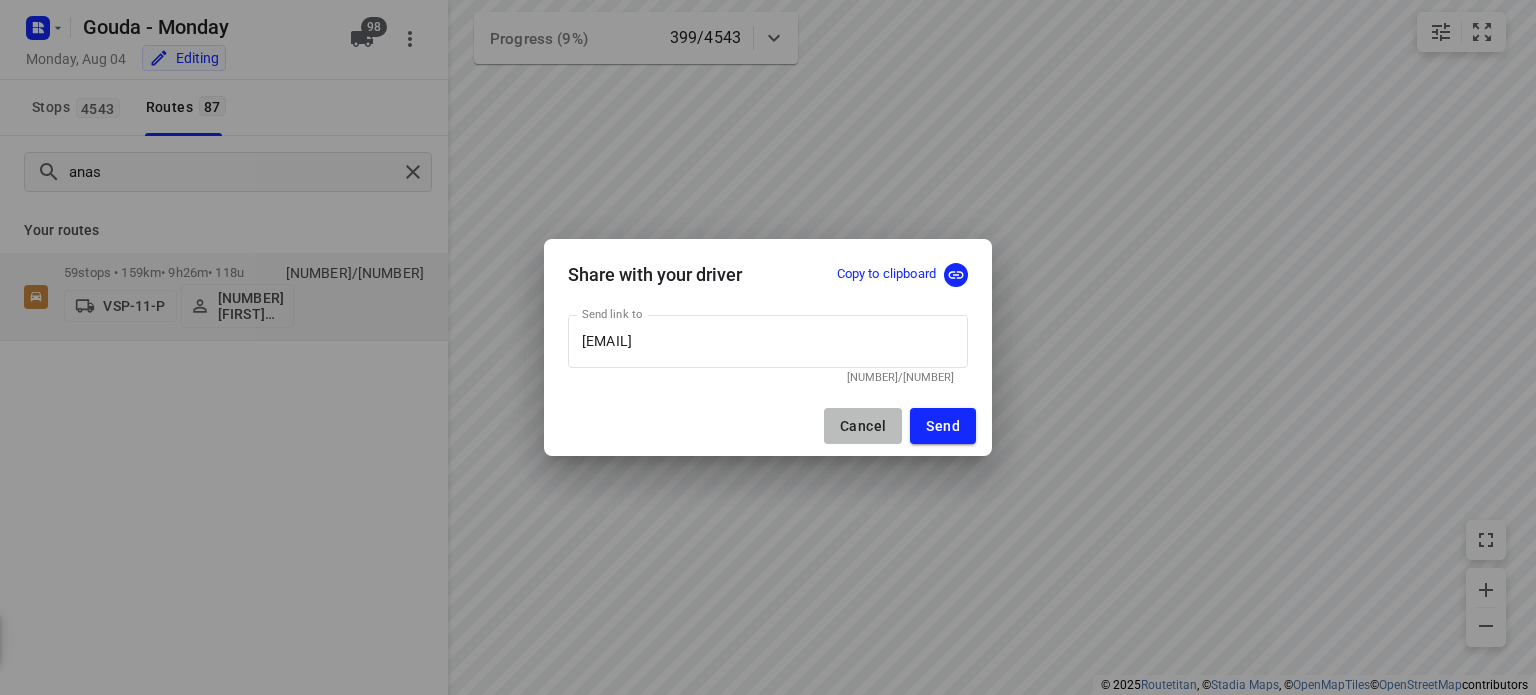 click on "Cancel" at bounding box center (863, 426) 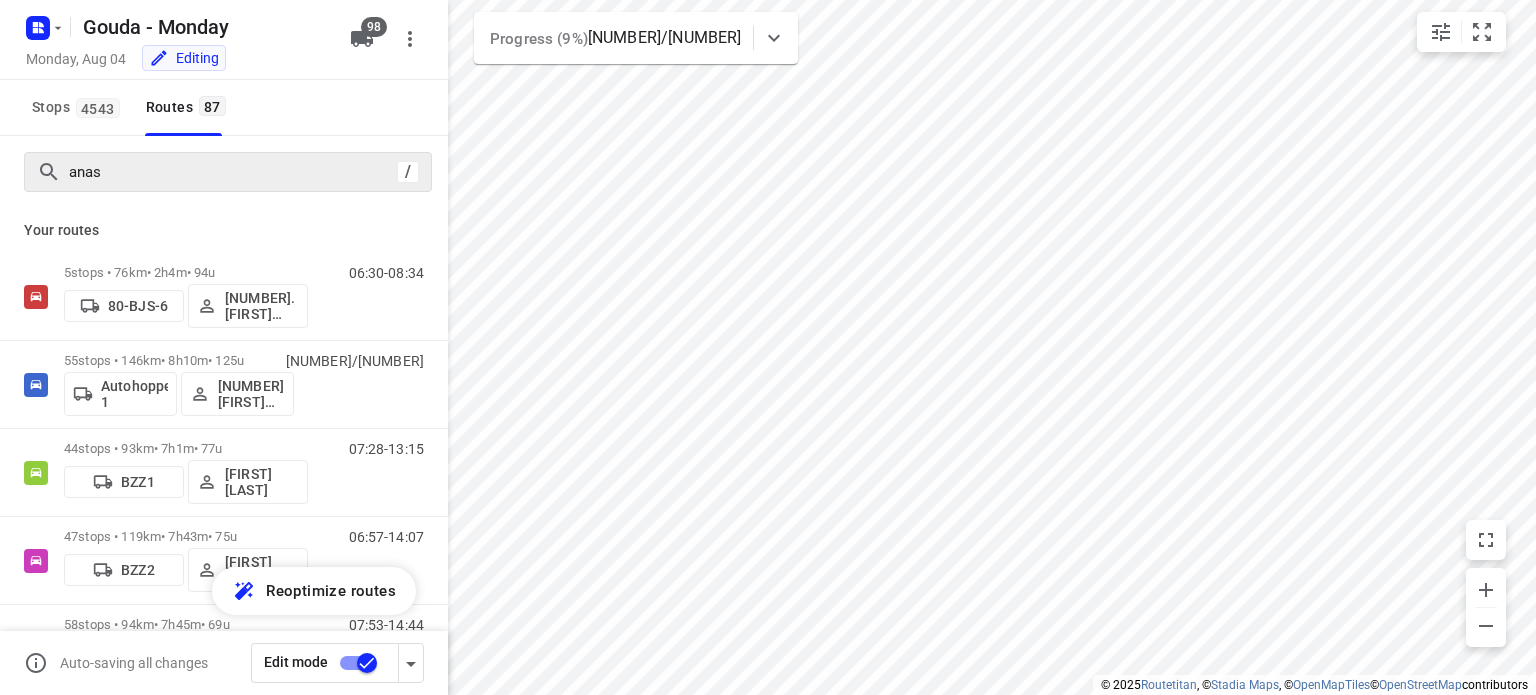 type 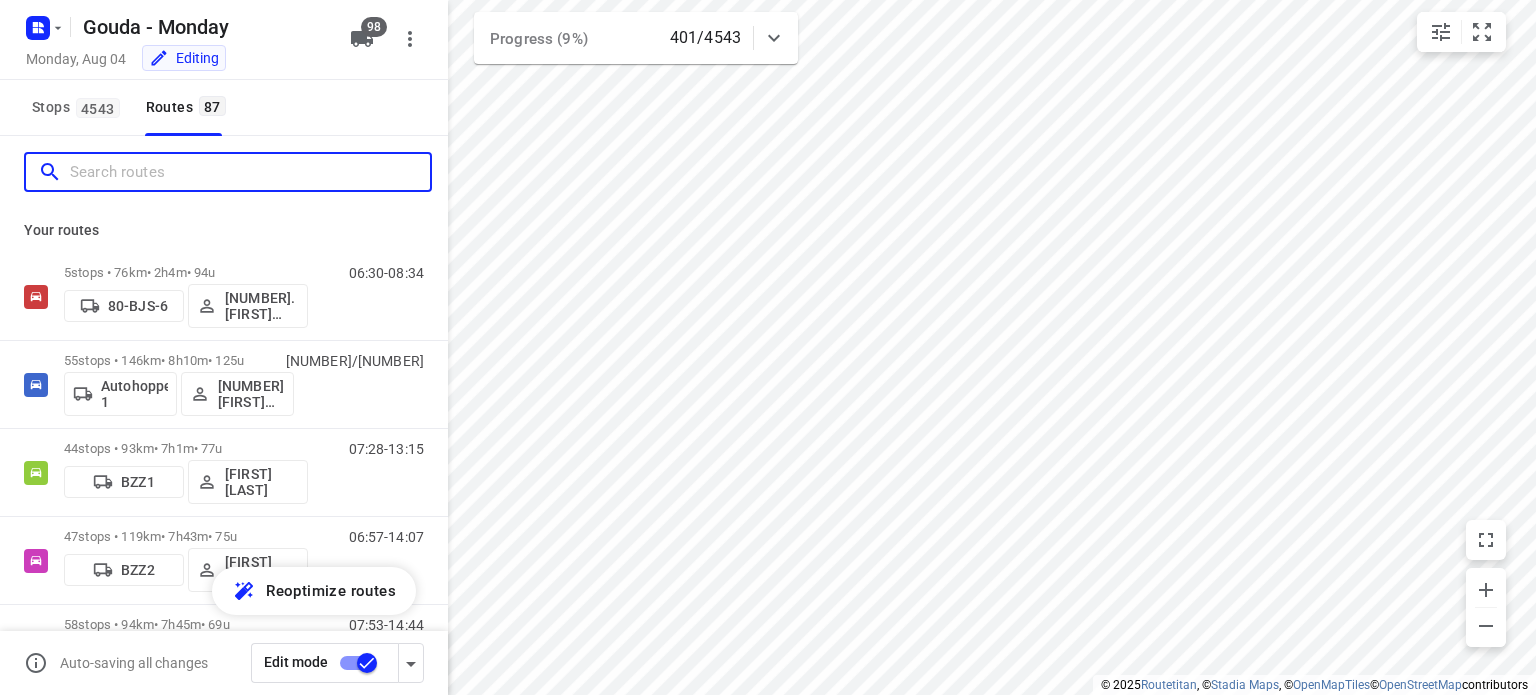 click at bounding box center [250, 172] 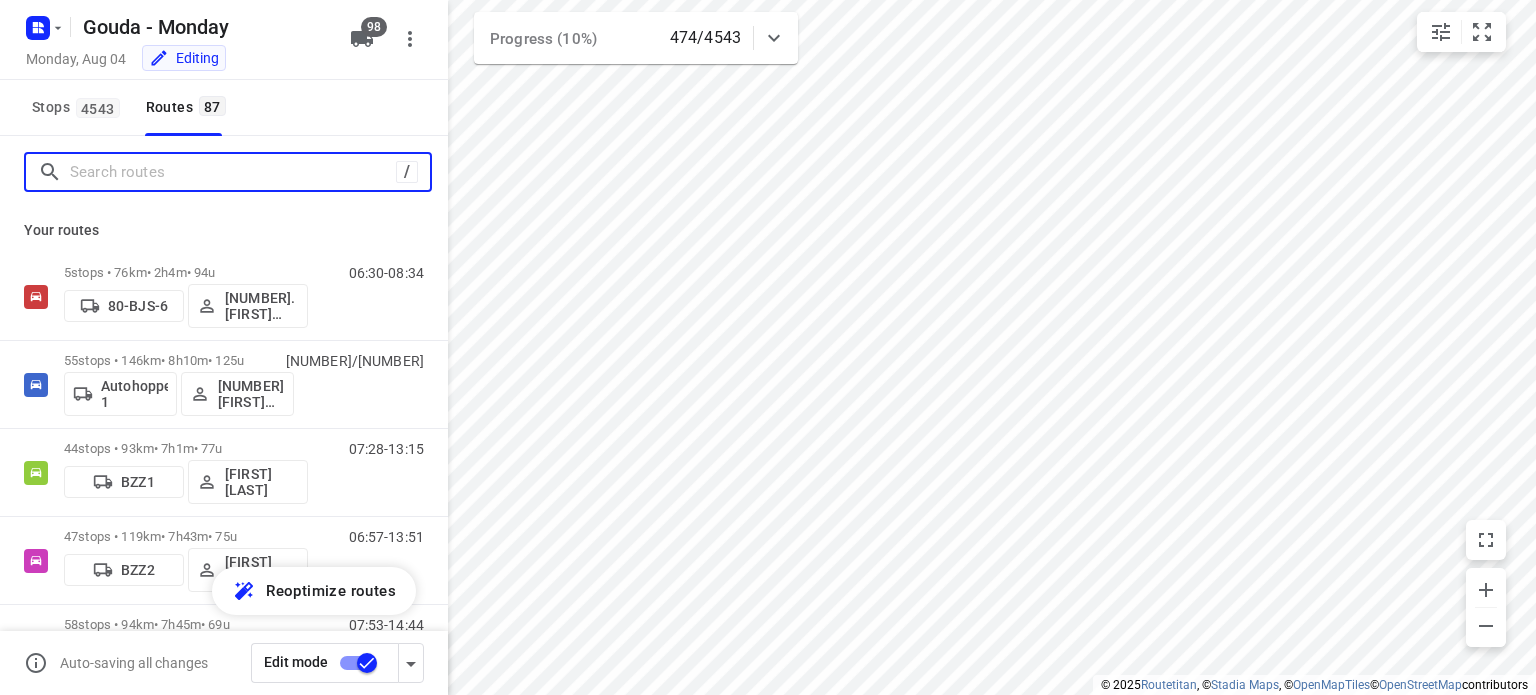 click at bounding box center [233, 172] 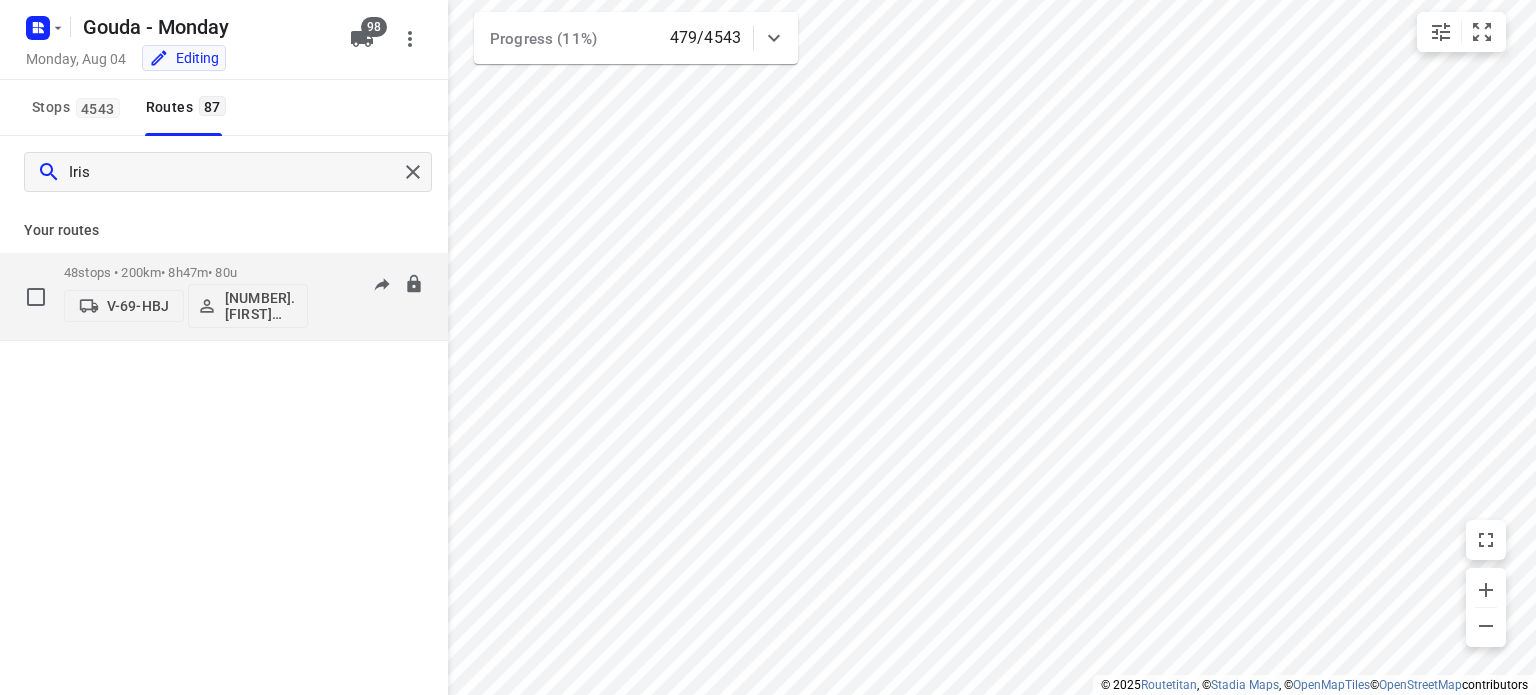 click on "48  stops •   200km  •   8h47m  • 80u" at bounding box center [186, 272] 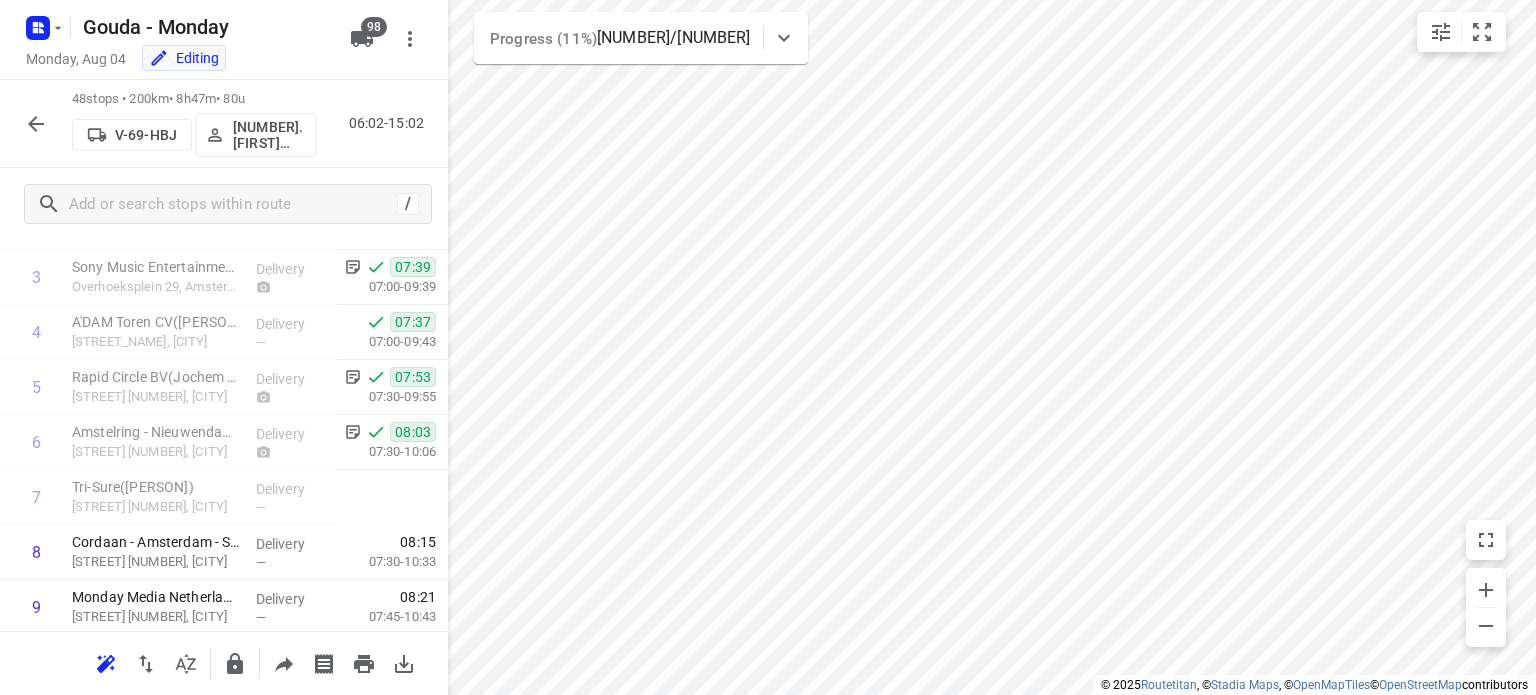 scroll, scrollTop: 75, scrollLeft: 0, axis: vertical 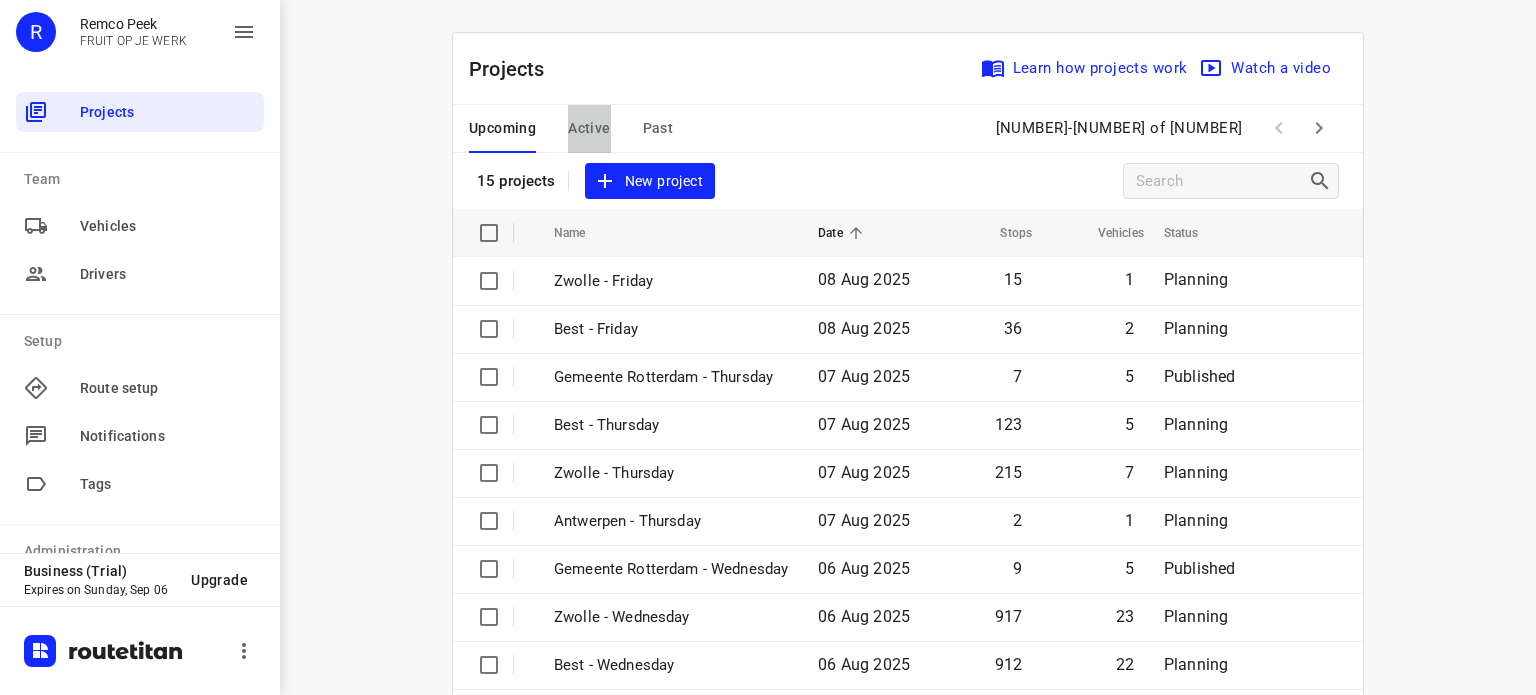 click on "Active" at bounding box center [589, 128] 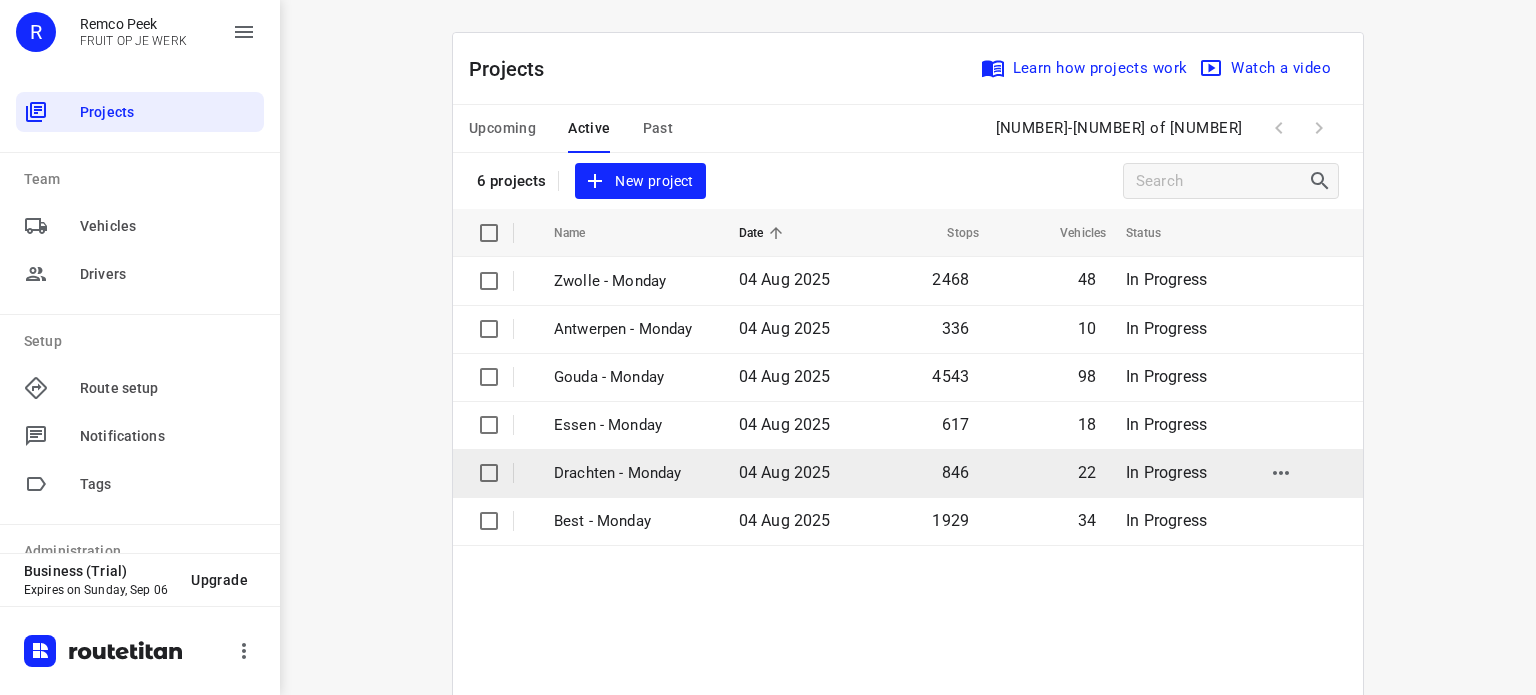 click on "Drachten - Monday" at bounding box center [628, 473] 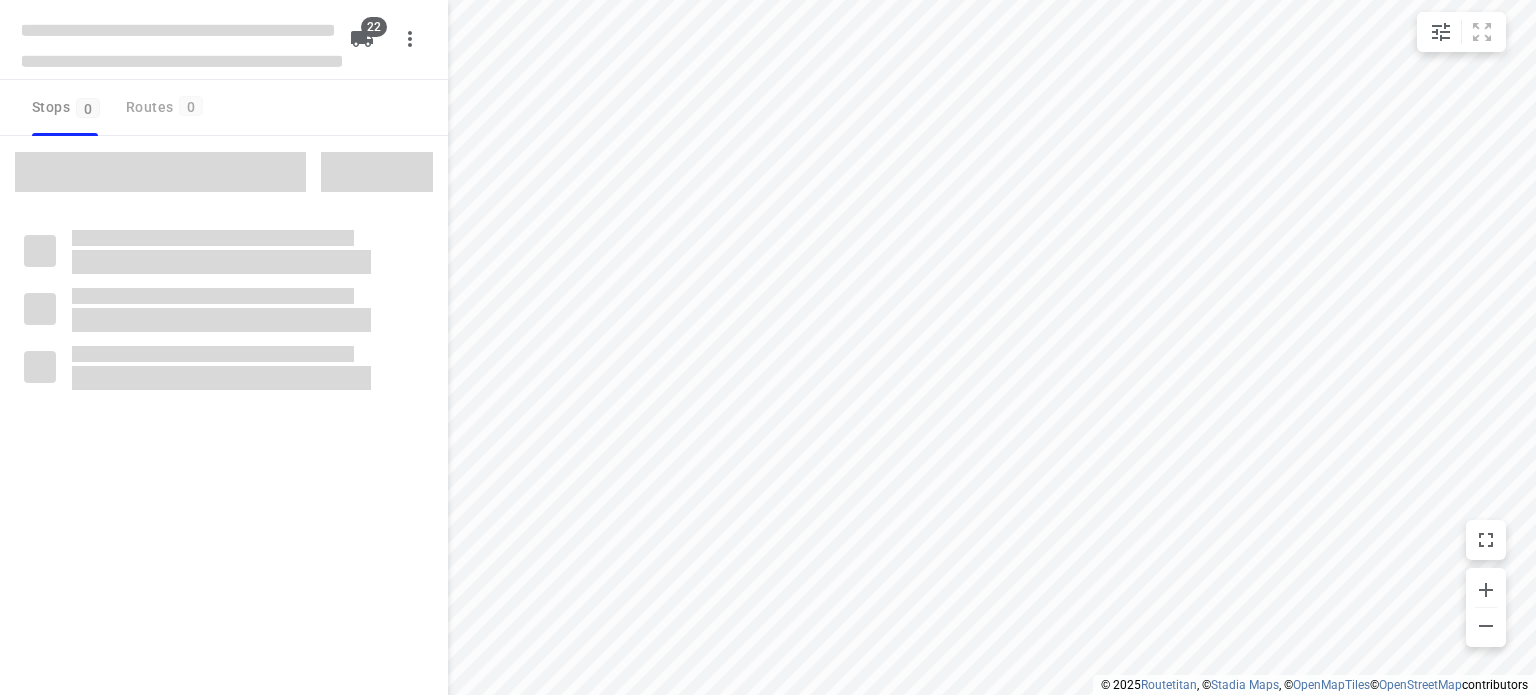 type on "distance" 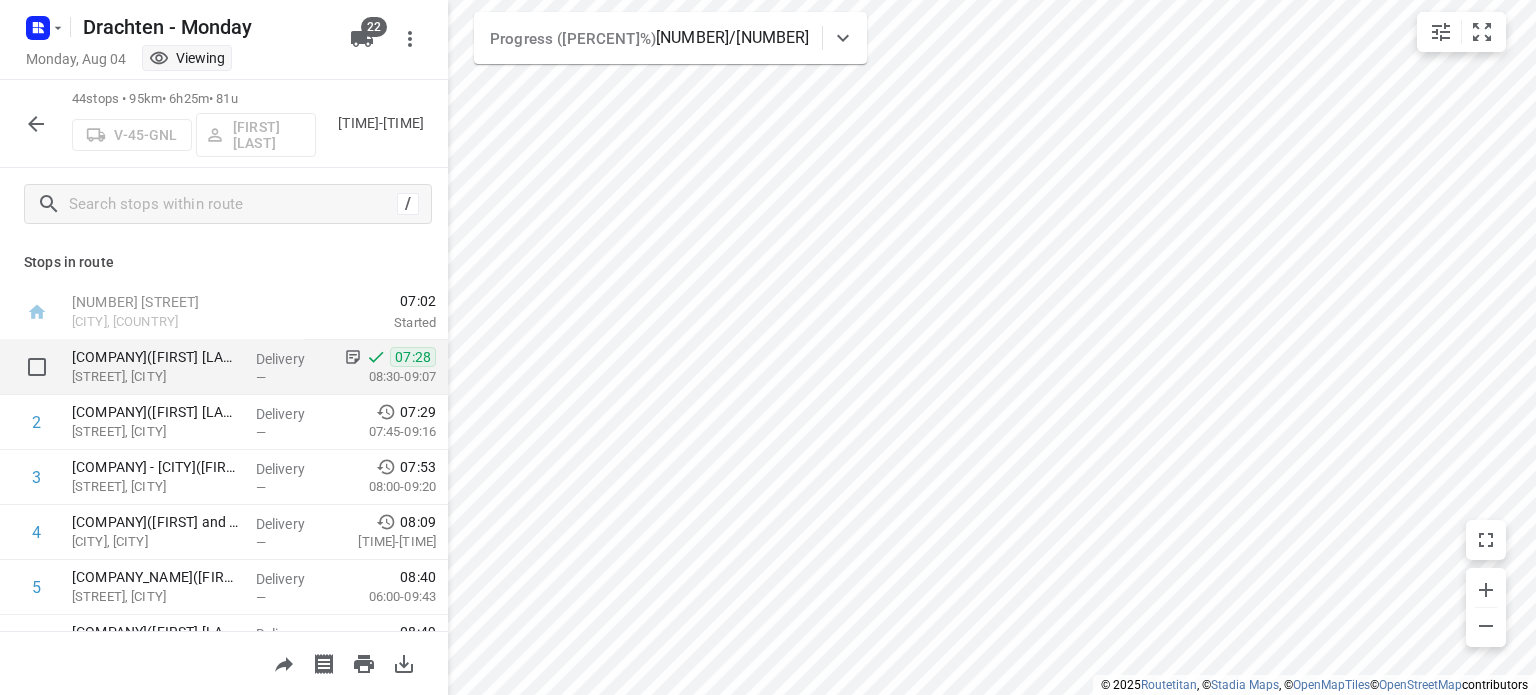 scroll, scrollTop: 0, scrollLeft: 0, axis: both 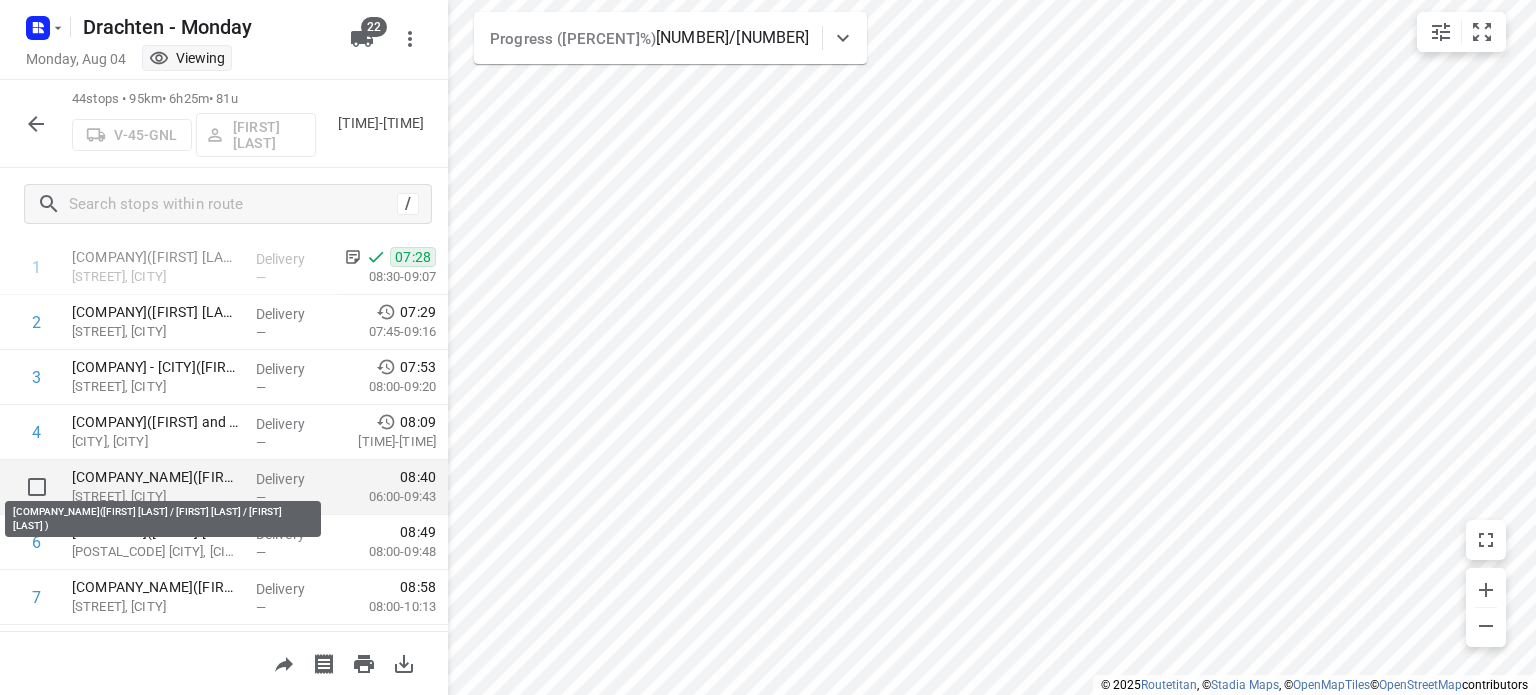 click on "Veiligheidsregio Fryslan - BRW Heerenveen(Annegré Bakker / Welmoed Veening / Paula Kramer )" at bounding box center (156, 477) 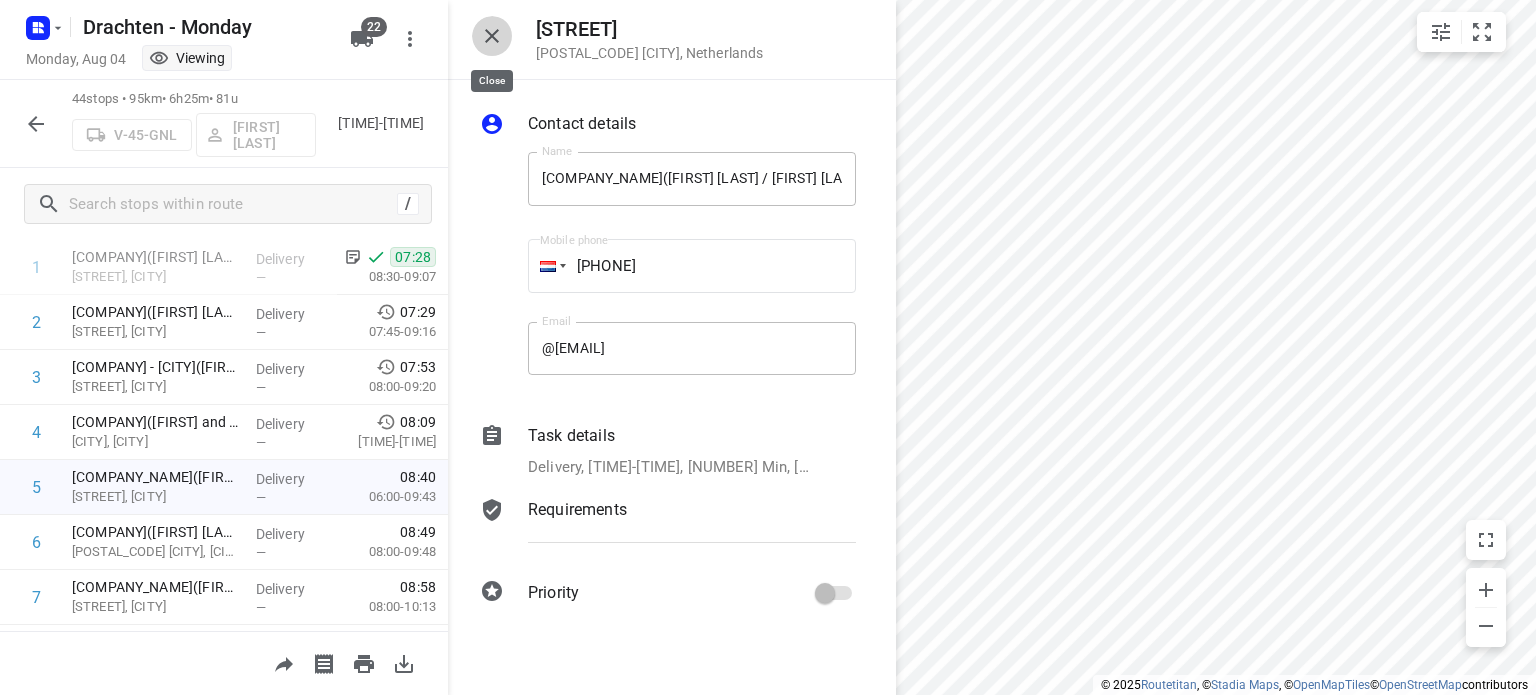 click at bounding box center [492, 36] 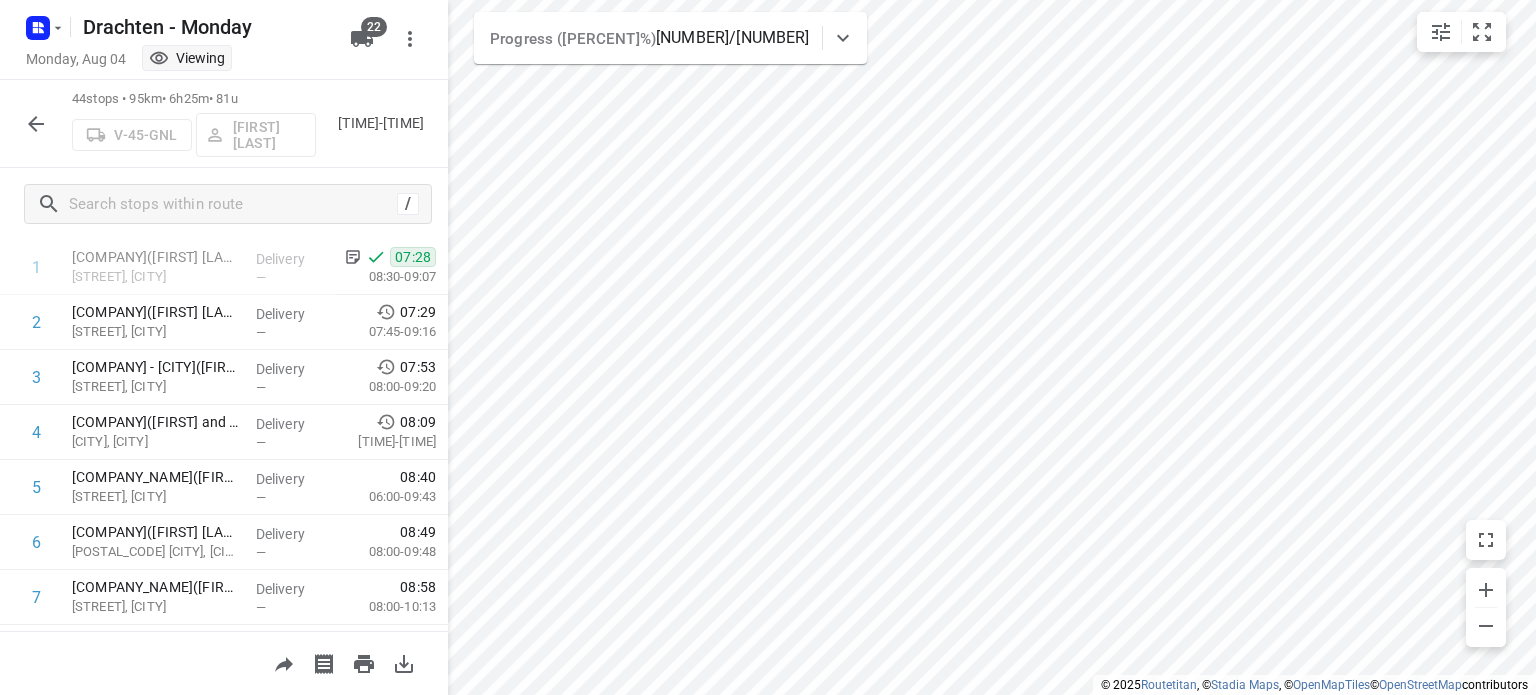 click 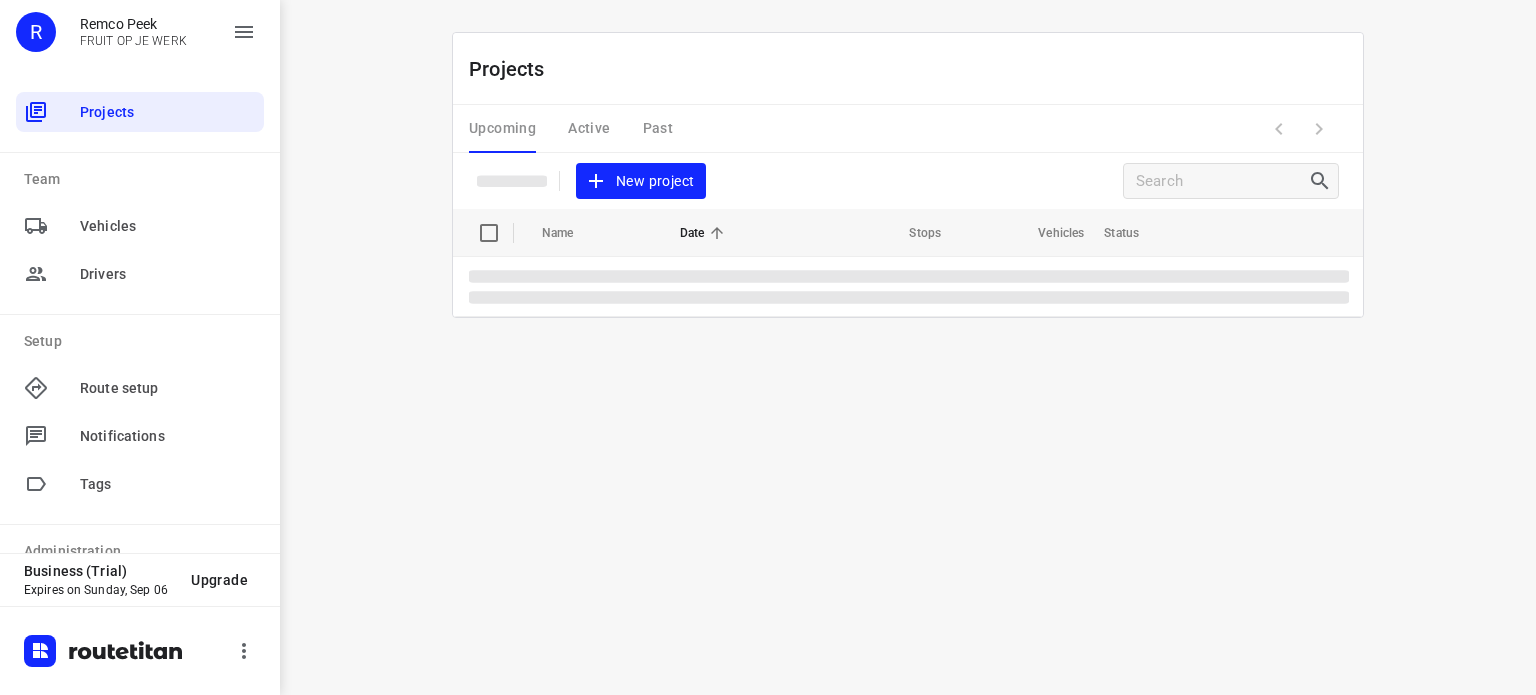 scroll, scrollTop: 0, scrollLeft: 0, axis: both 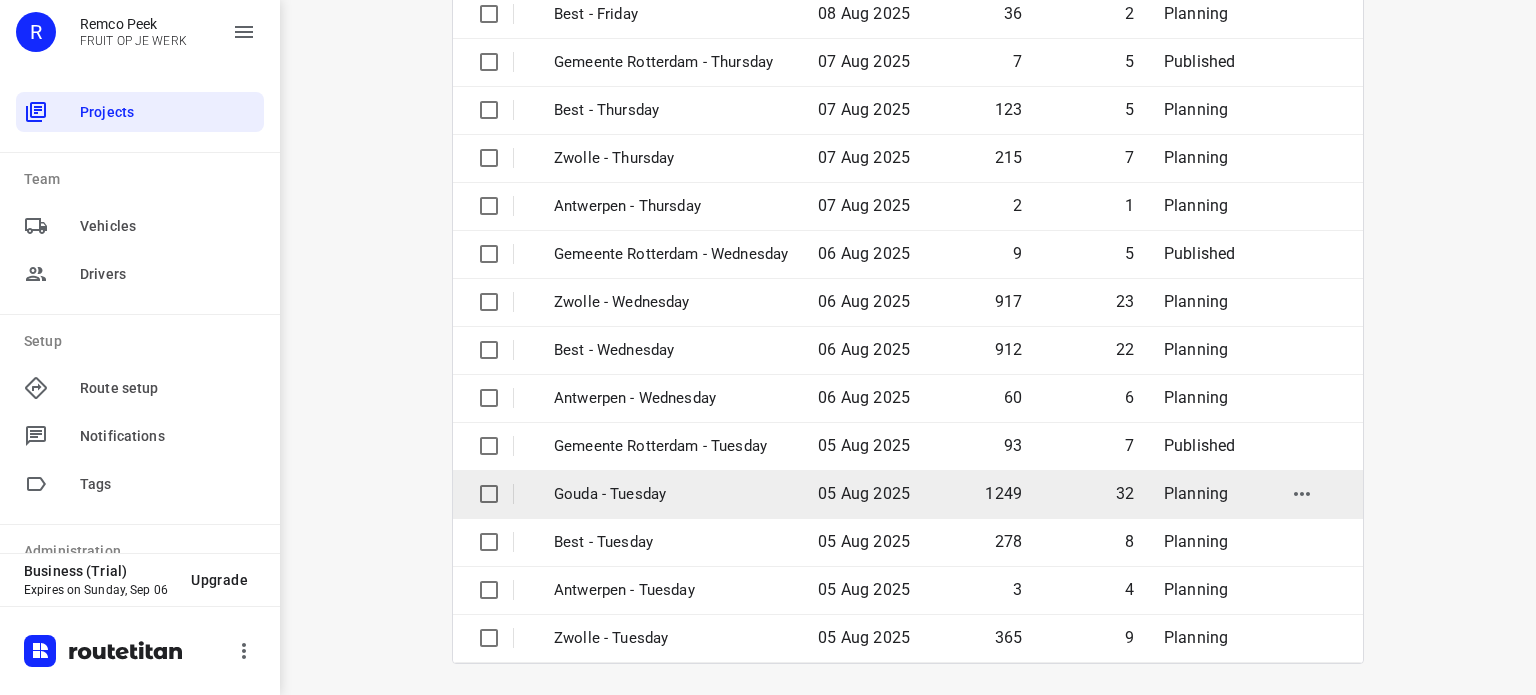 click on "Gouda - Tuesday" at bounding box center (671, 494) 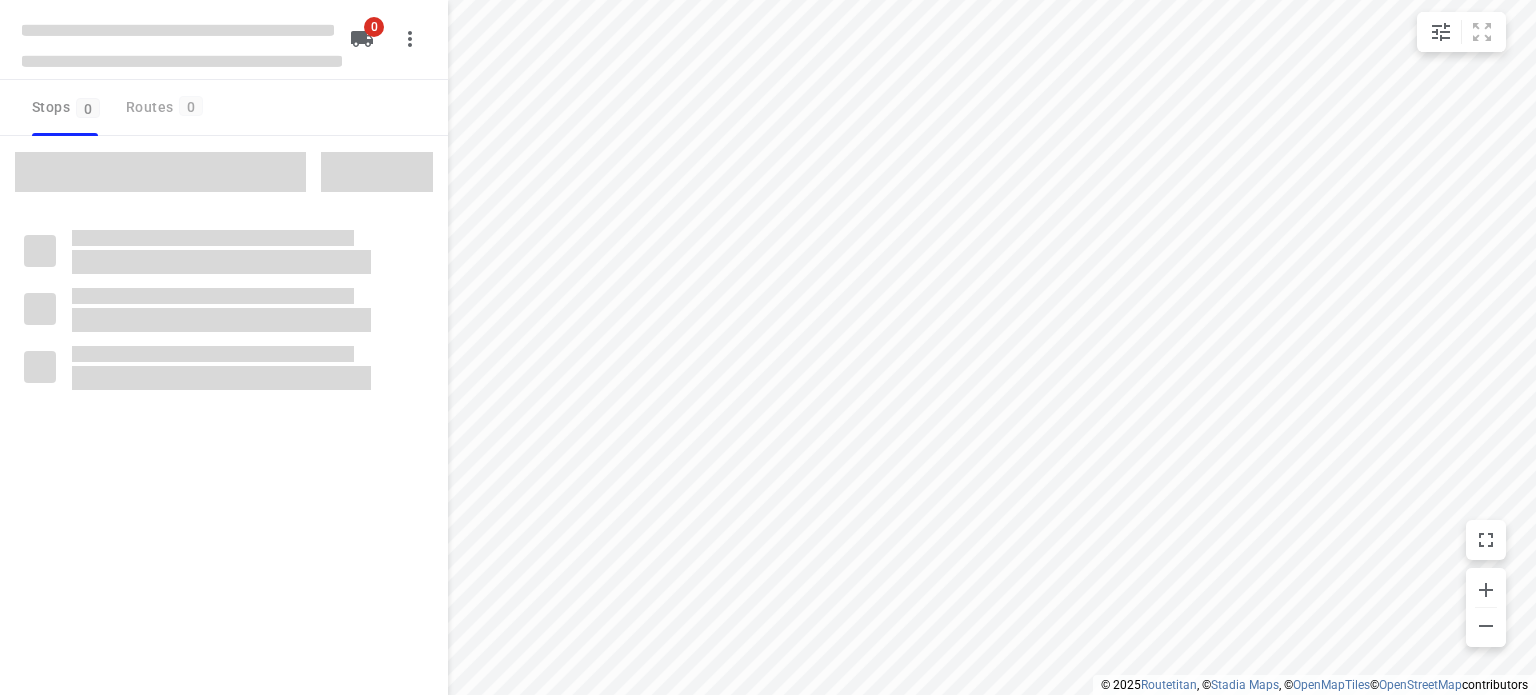 scroll, scrollTop: 0, scrollLeft: 0, axis: both 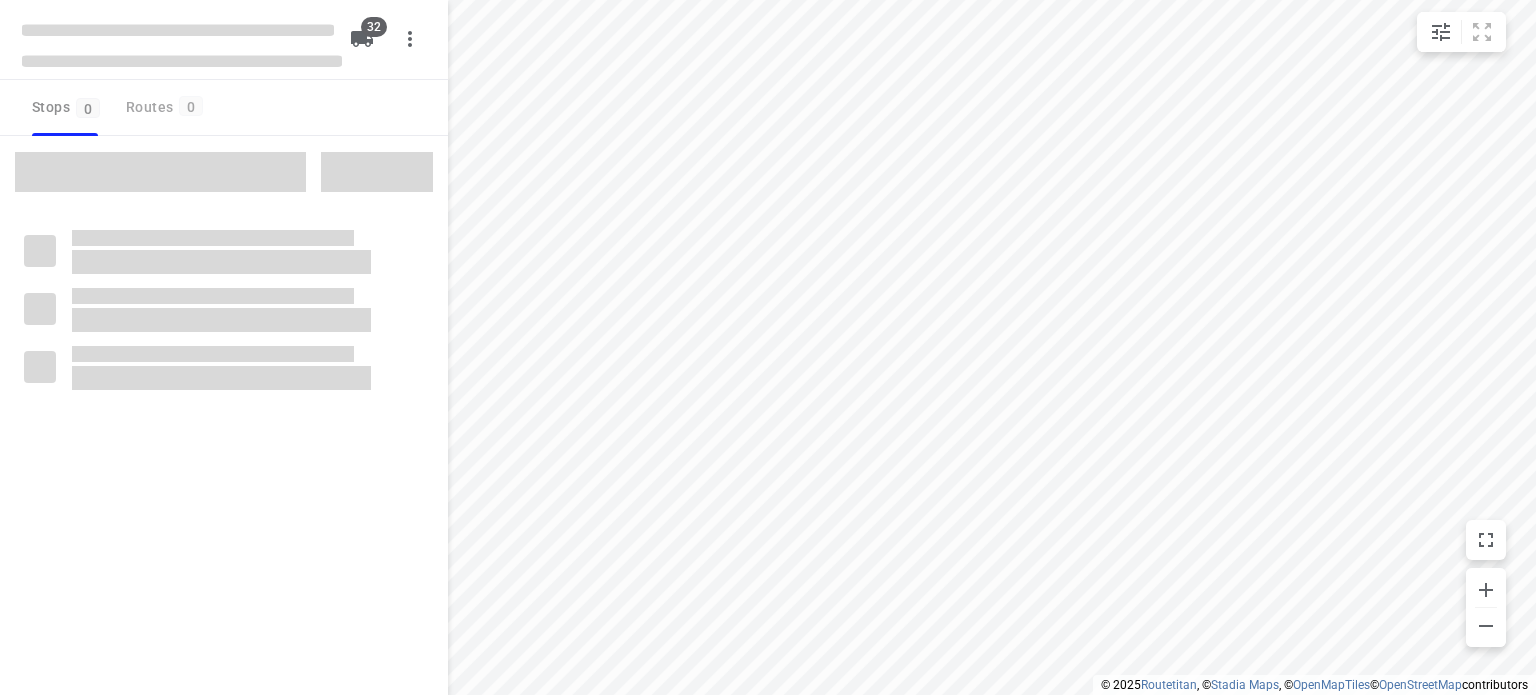 type on "distance" 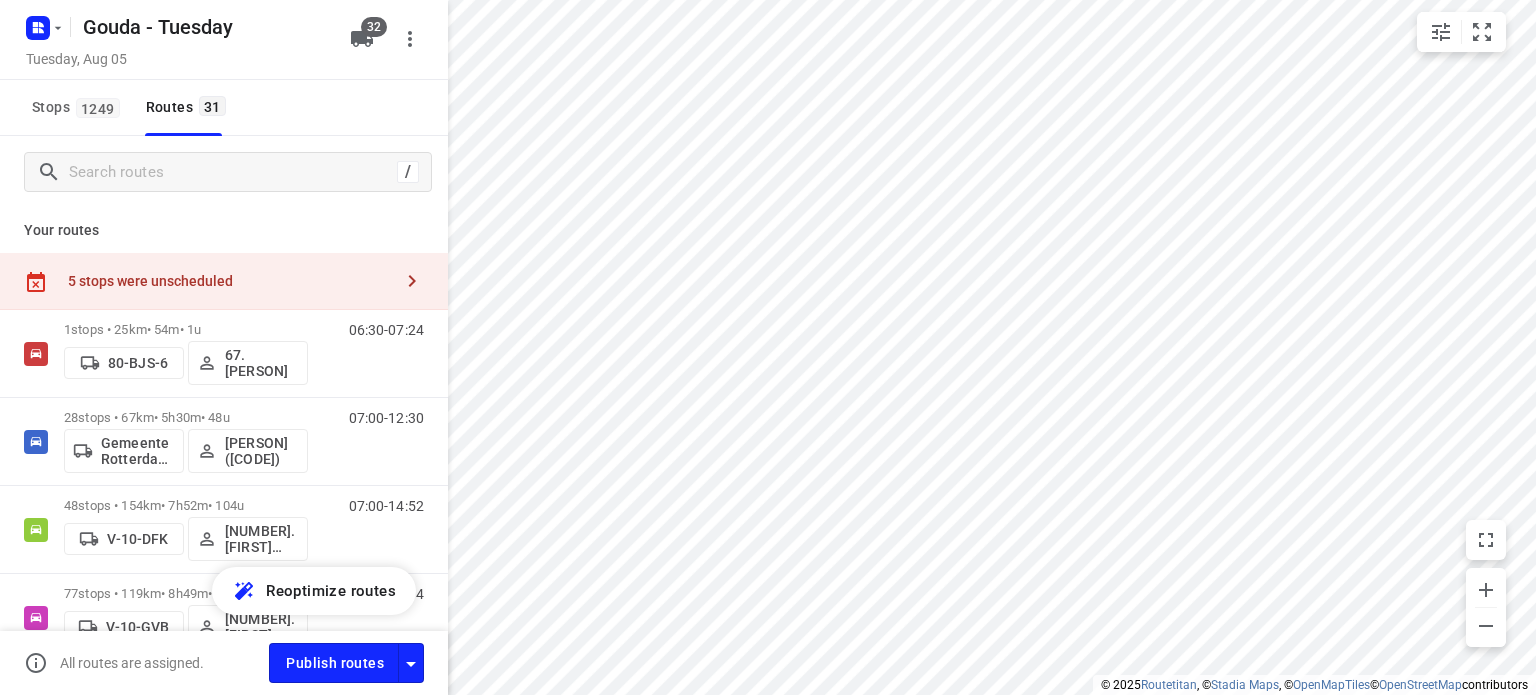 click on "5 stops were unscheduled" at bounding box center [224, 281] 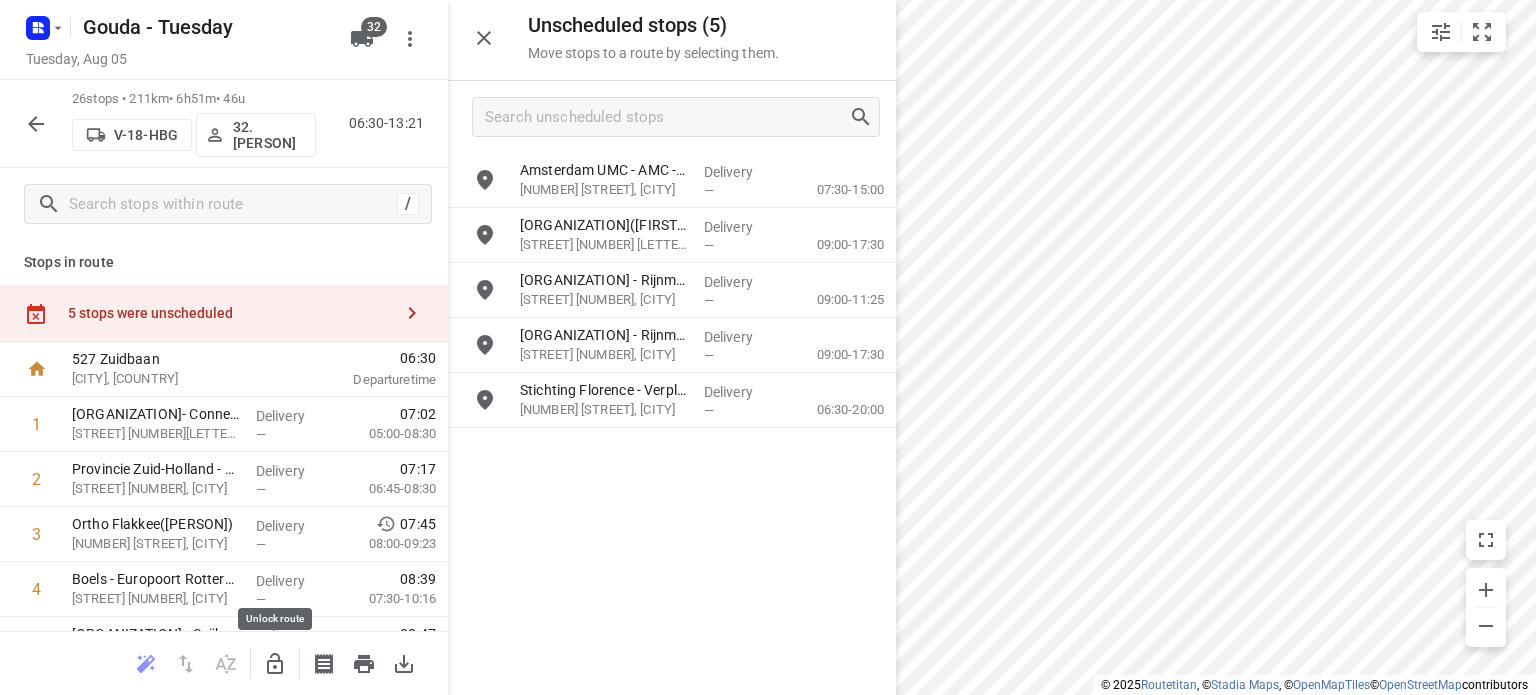 click 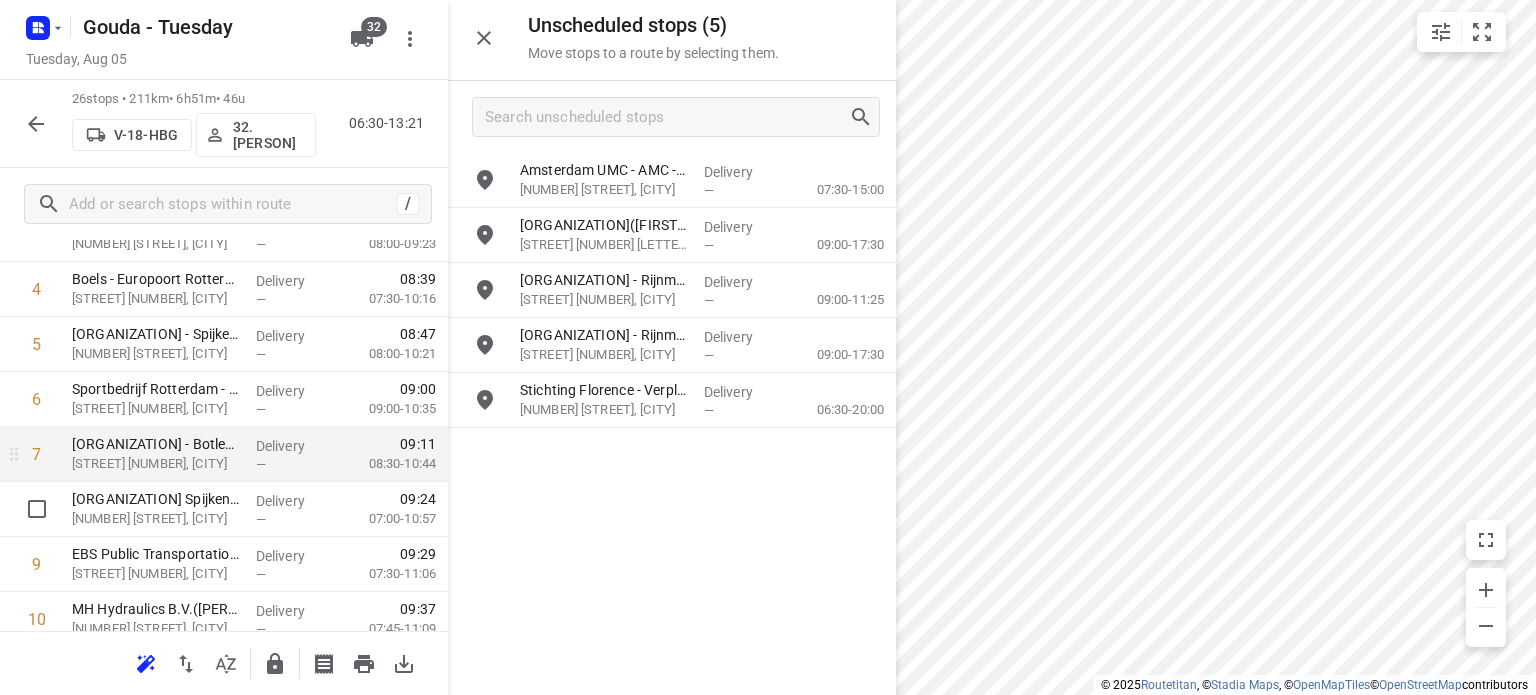 scroll, scrollTop: 500, scrollLeft: 0, axis: vertical 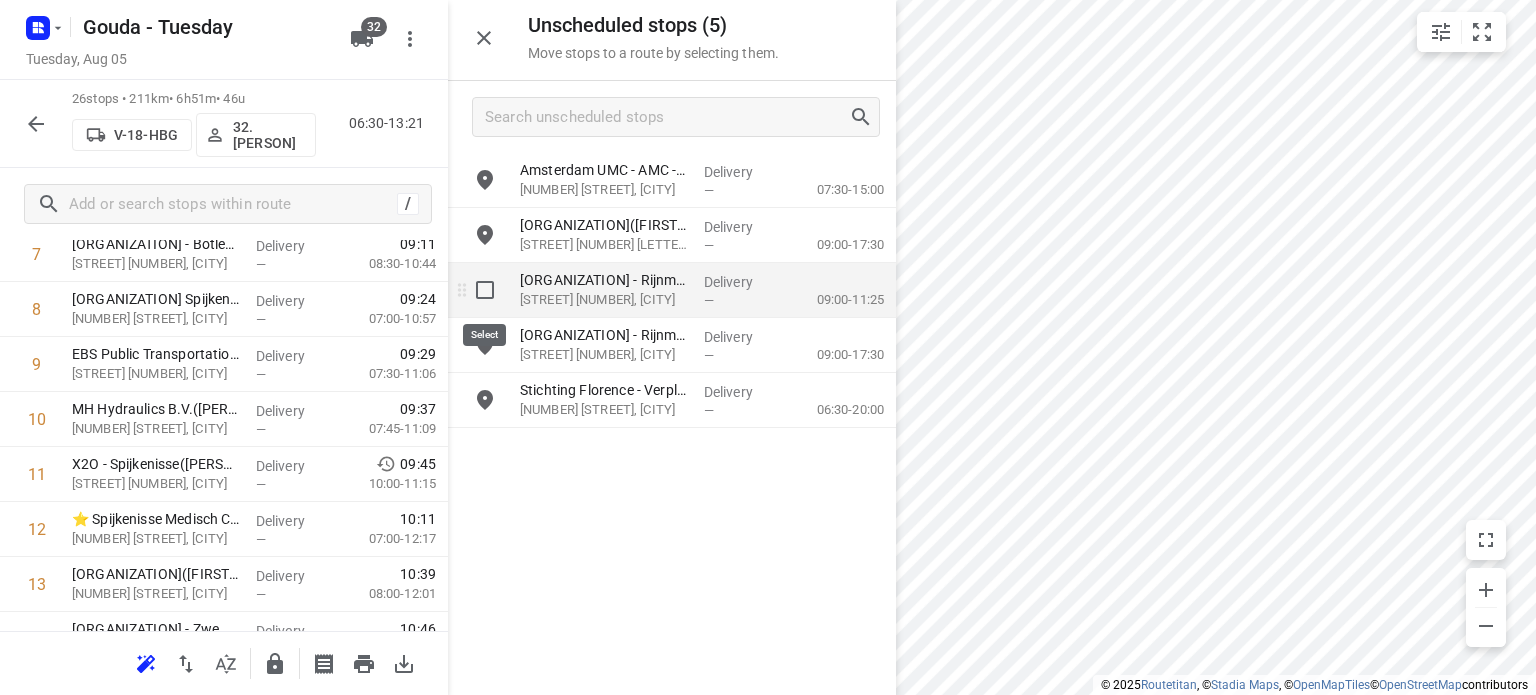 click at bounding box center (485, 290) 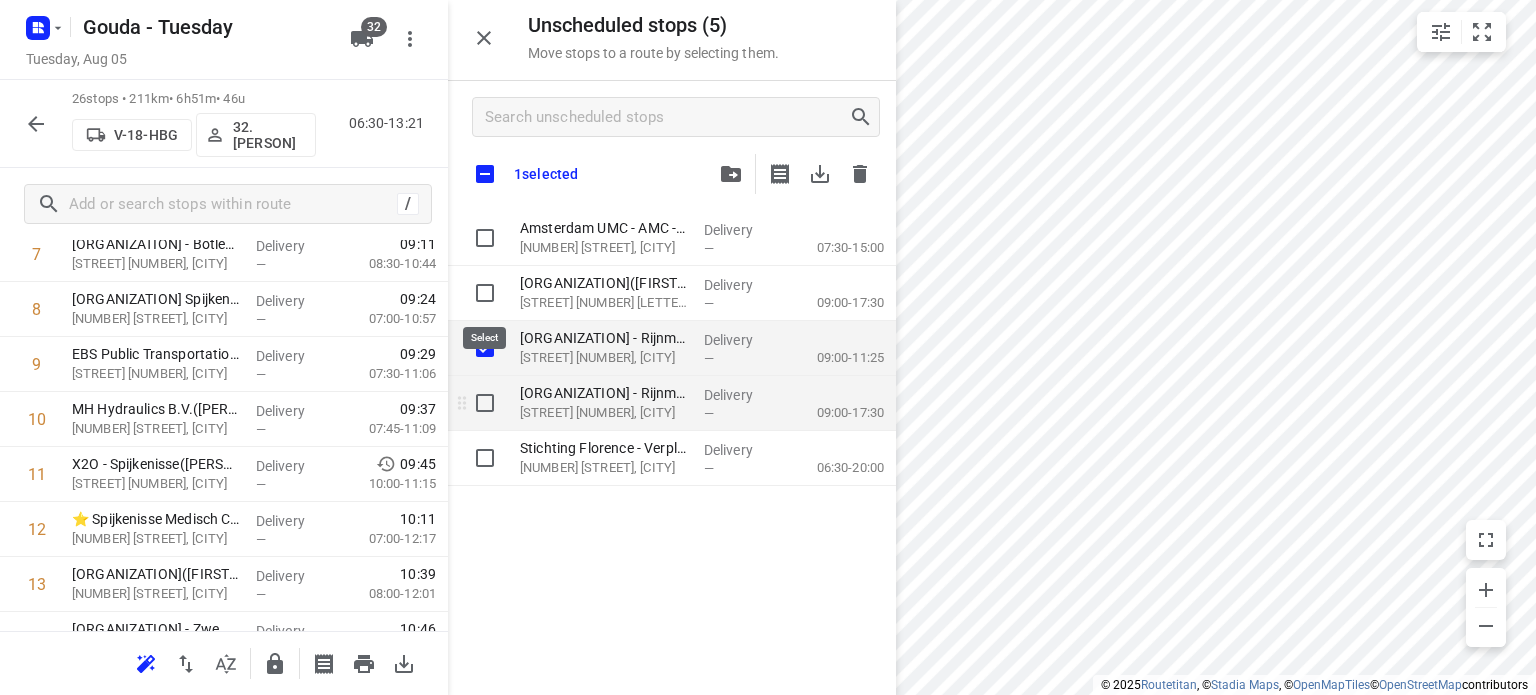 checkbox on "true" 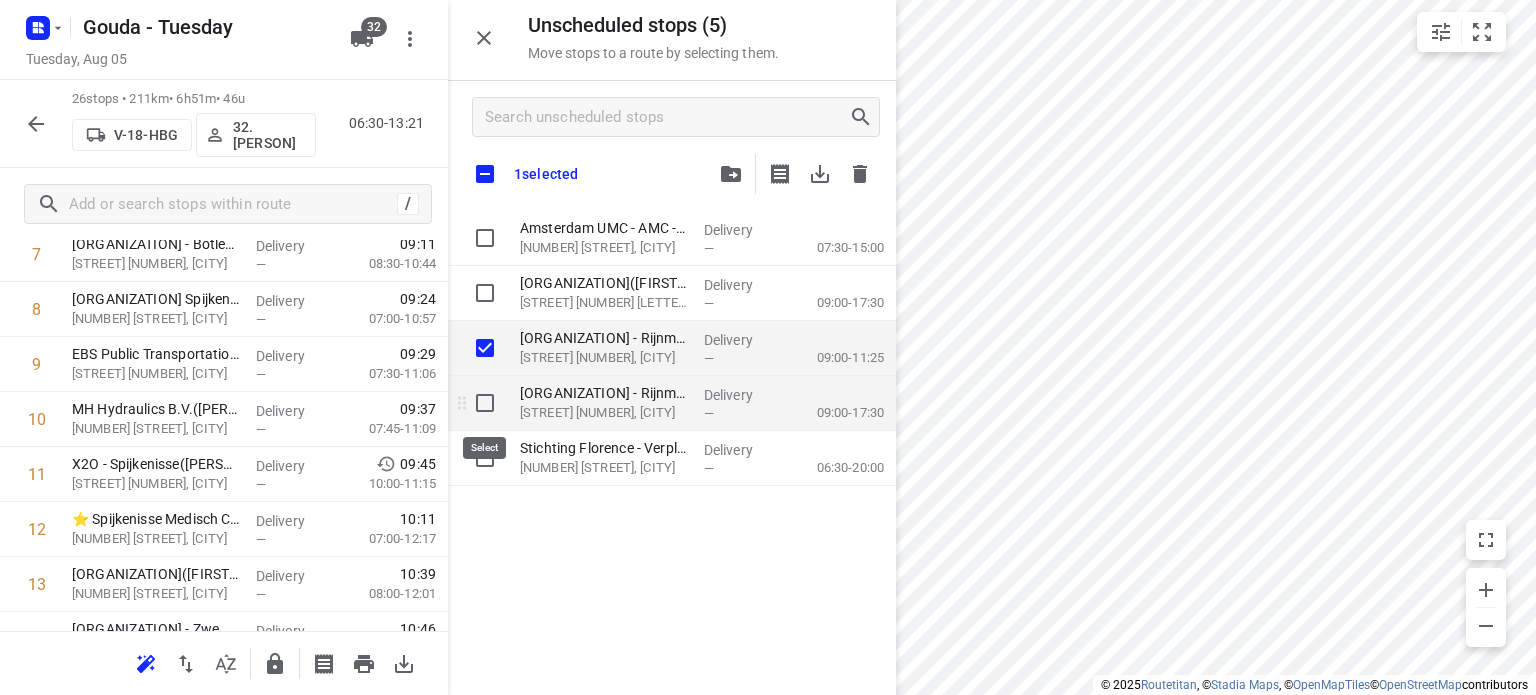 click at bounding box center (485, 403) 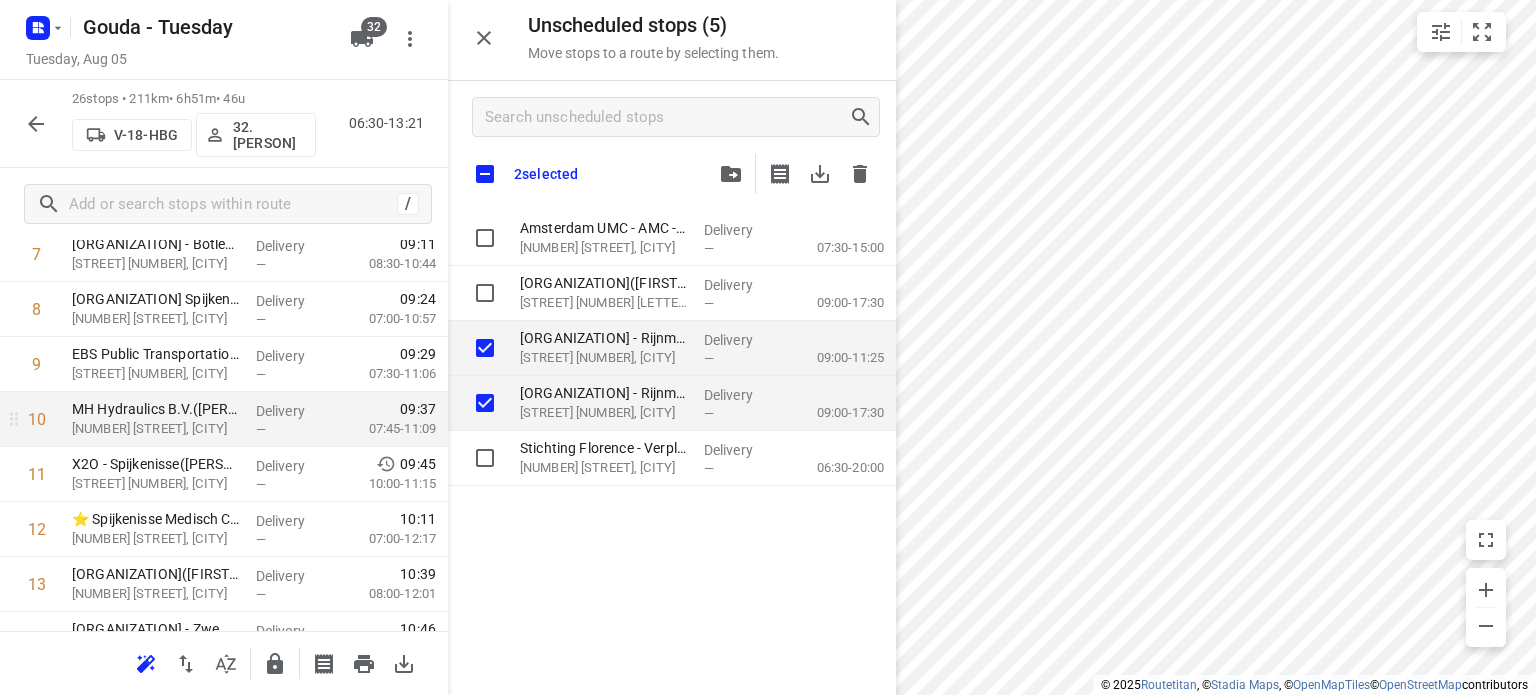 checkbox on "true" 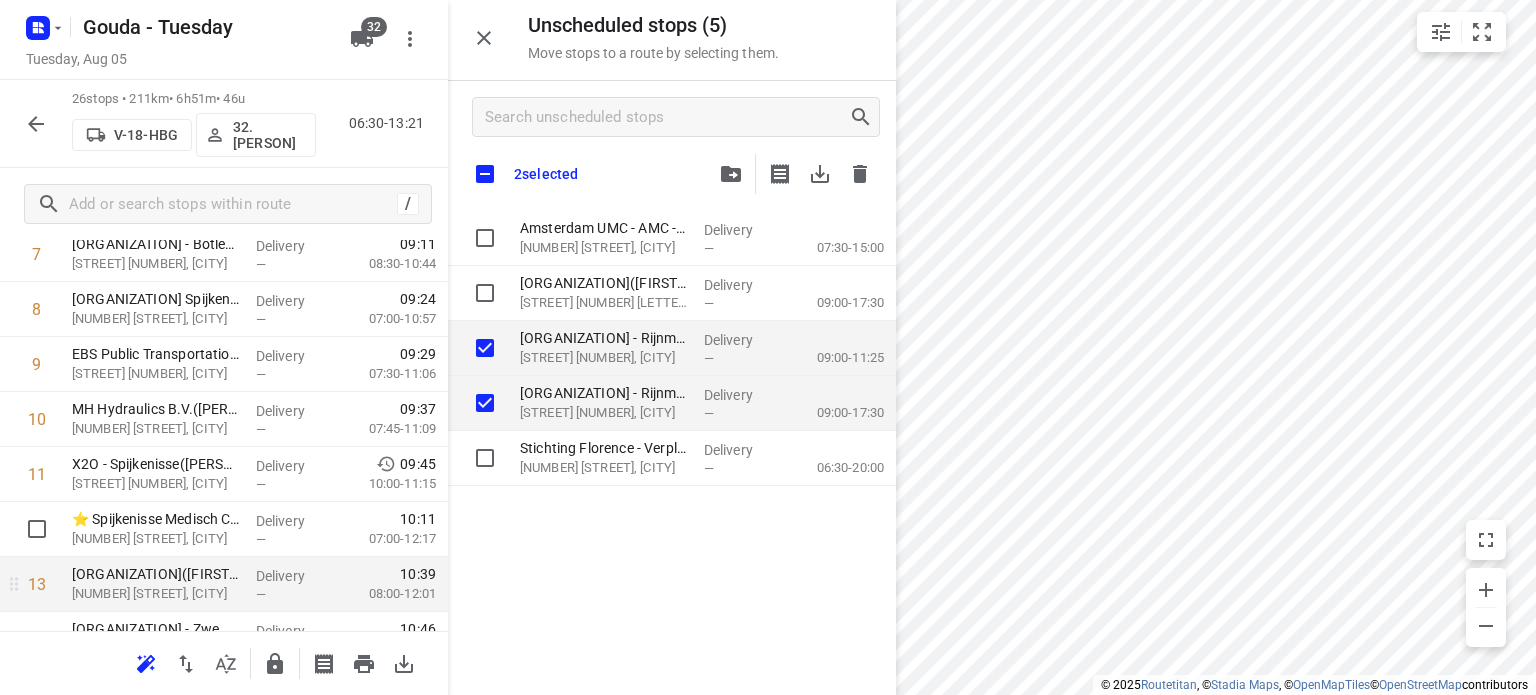 scroll, scrollTop: 600, scrollLeft: 0, axis: vertical 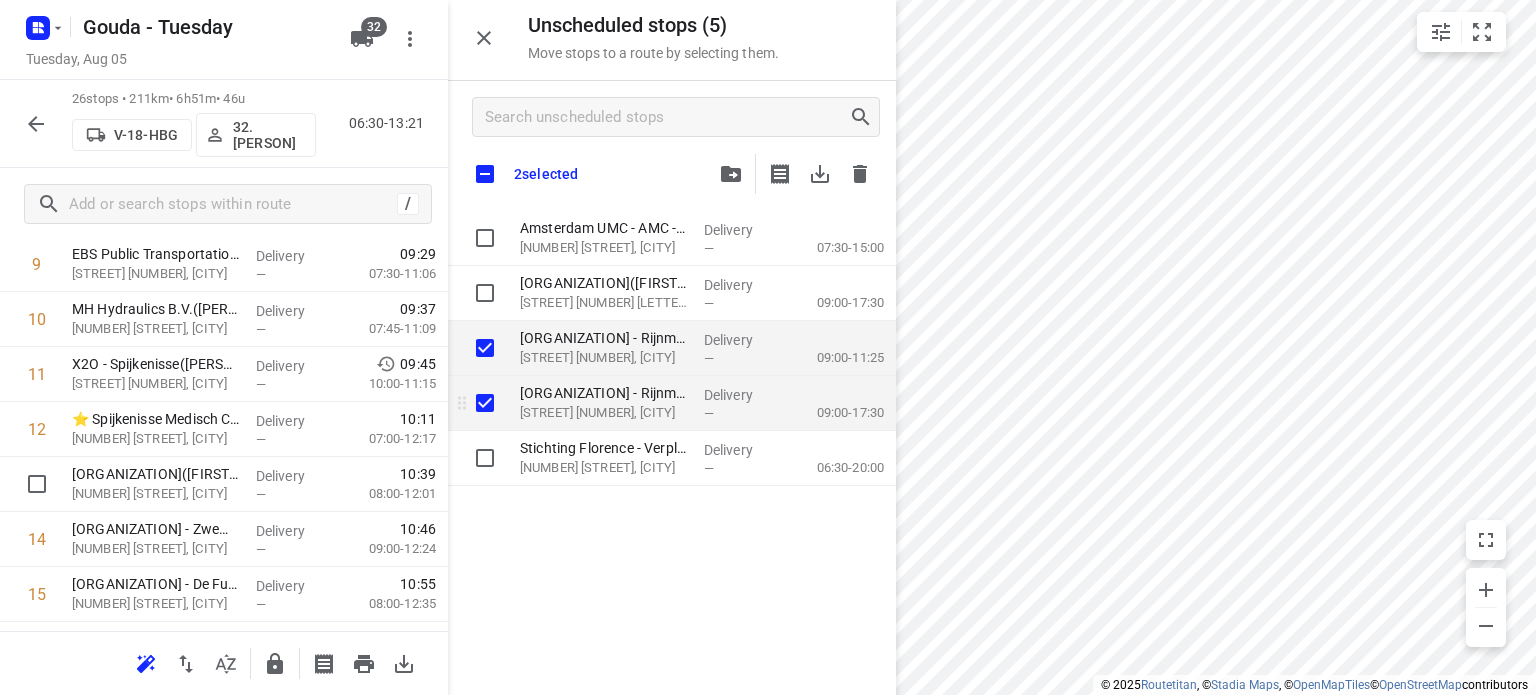 checkbox on "true" 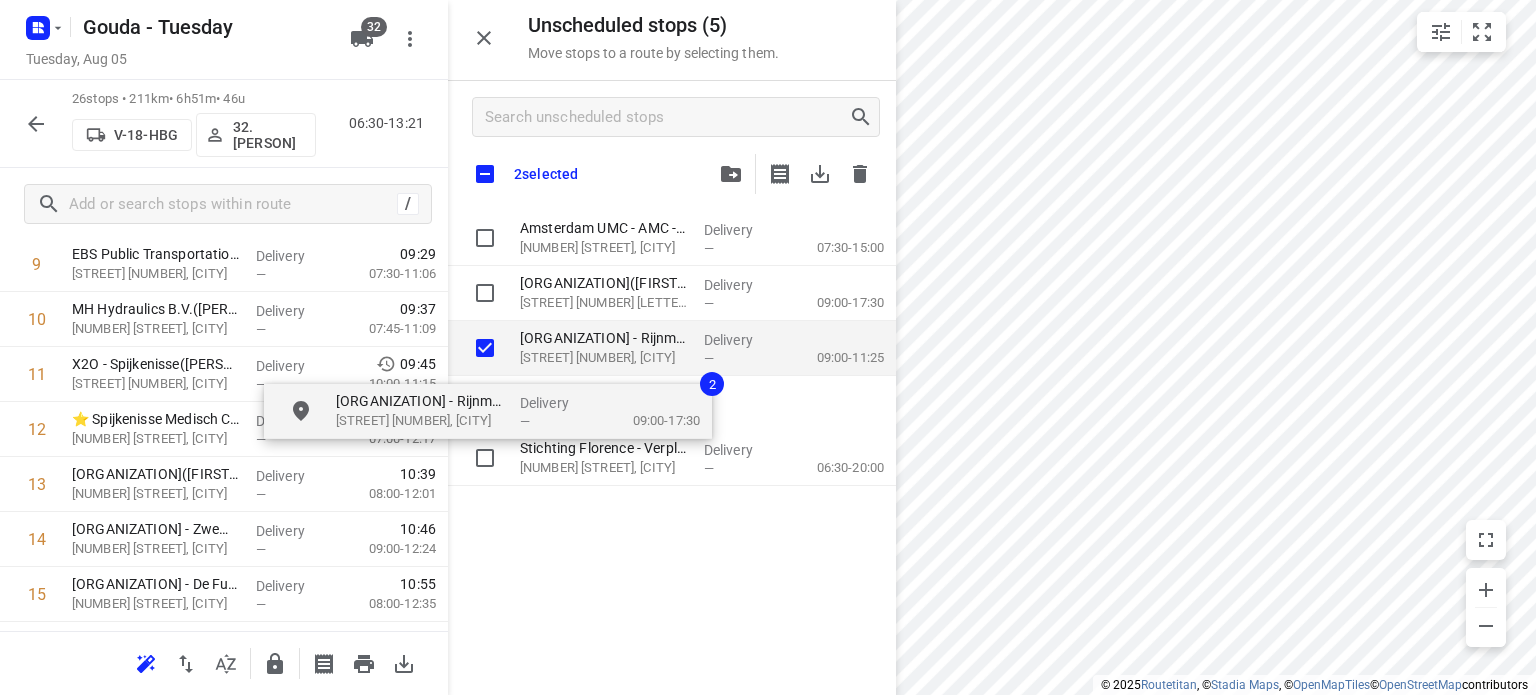 checkbox on "true" 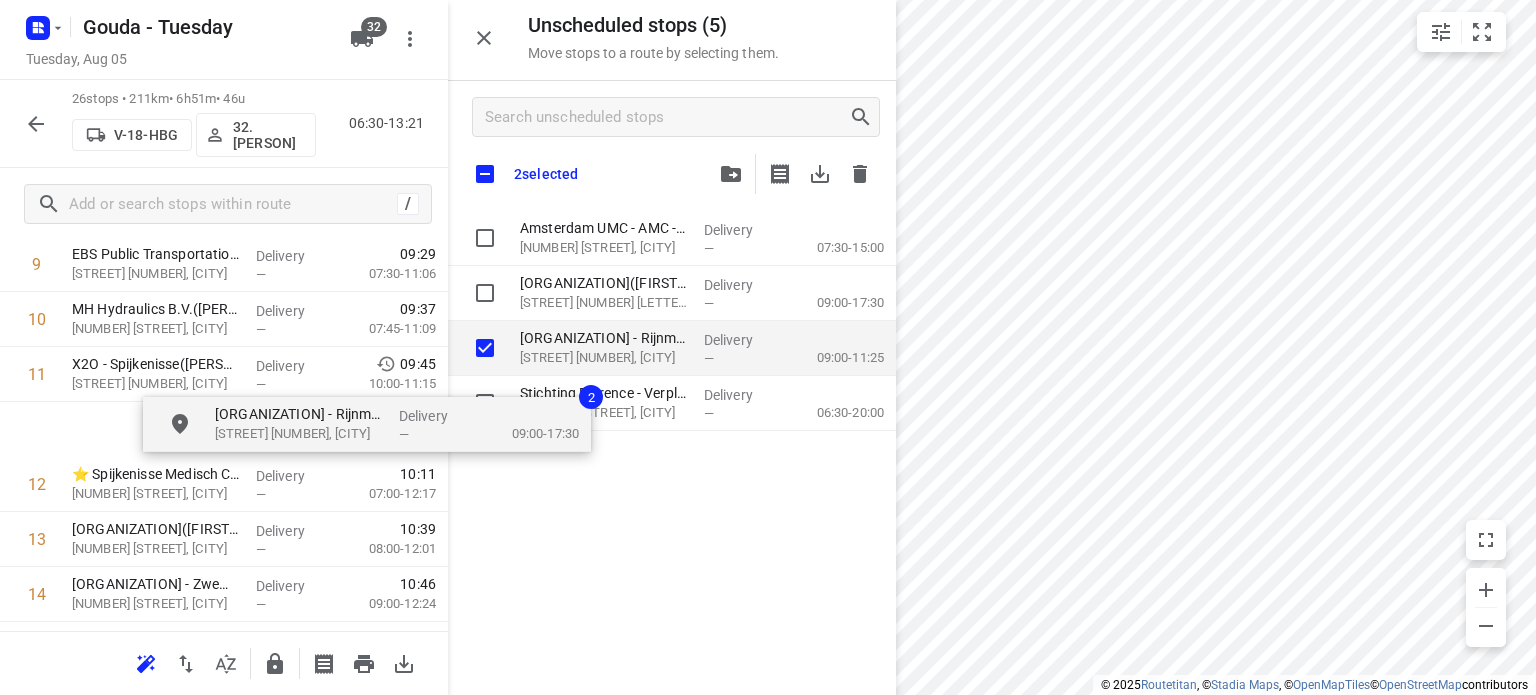 drag, startPoint x: 574, startPoint y: 401, endPoint x: 259, endPoint y: 420, distance: 315.5725 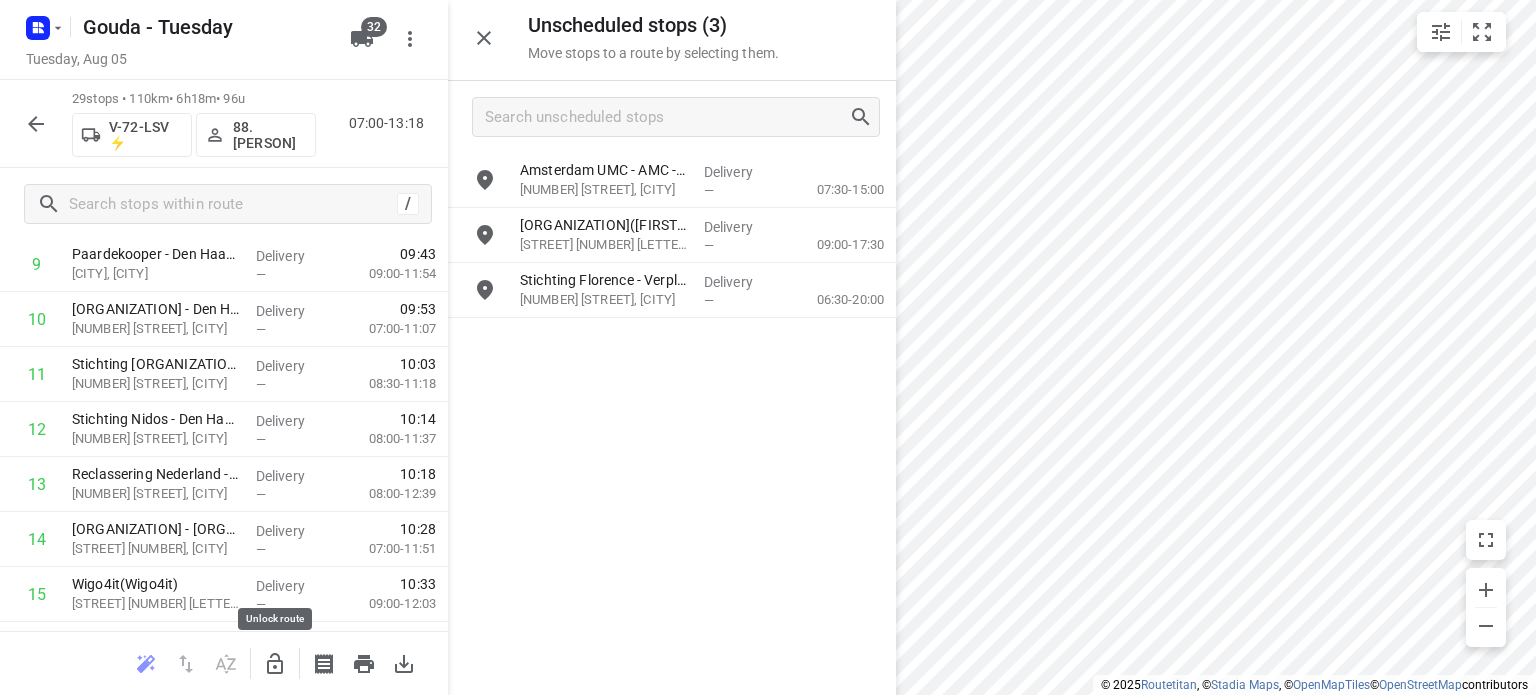 click 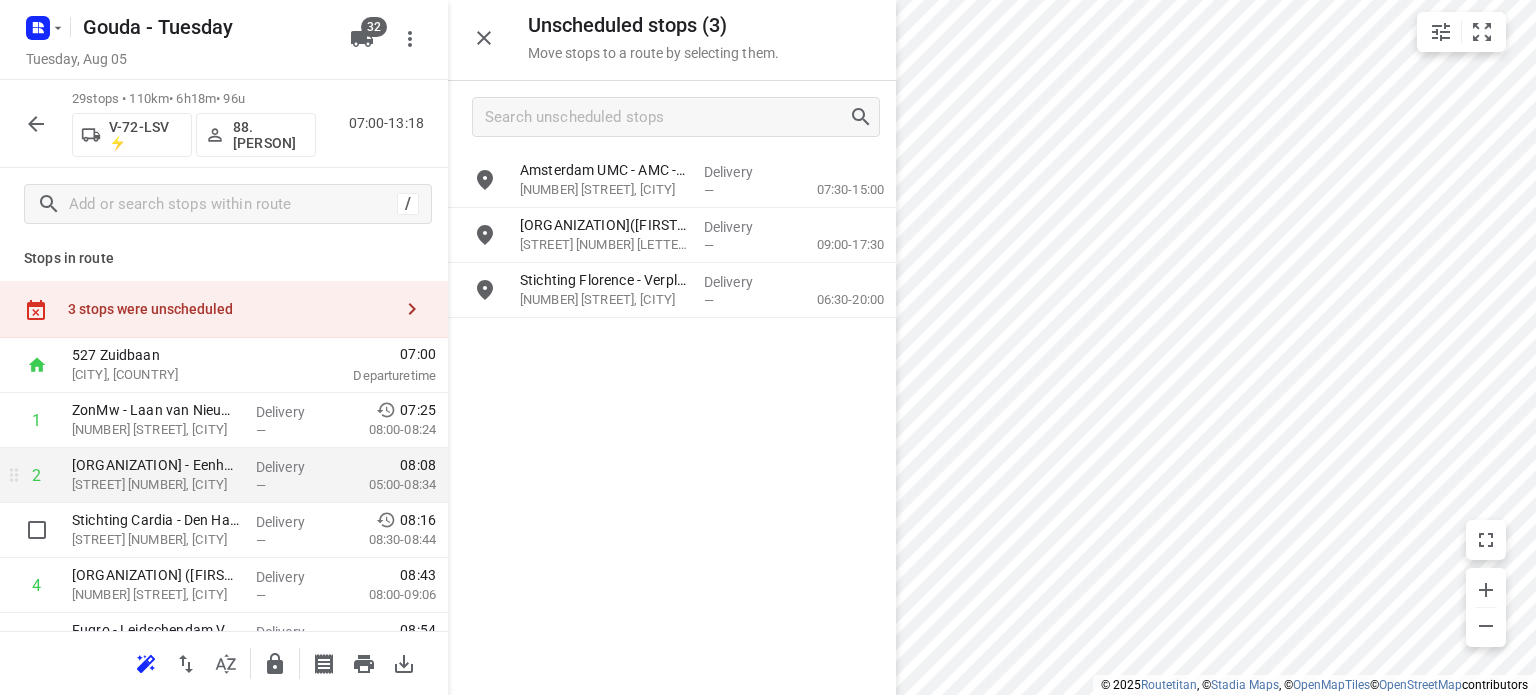 scroll, scrollTop: 0, scrollLeft: 0, axis: both 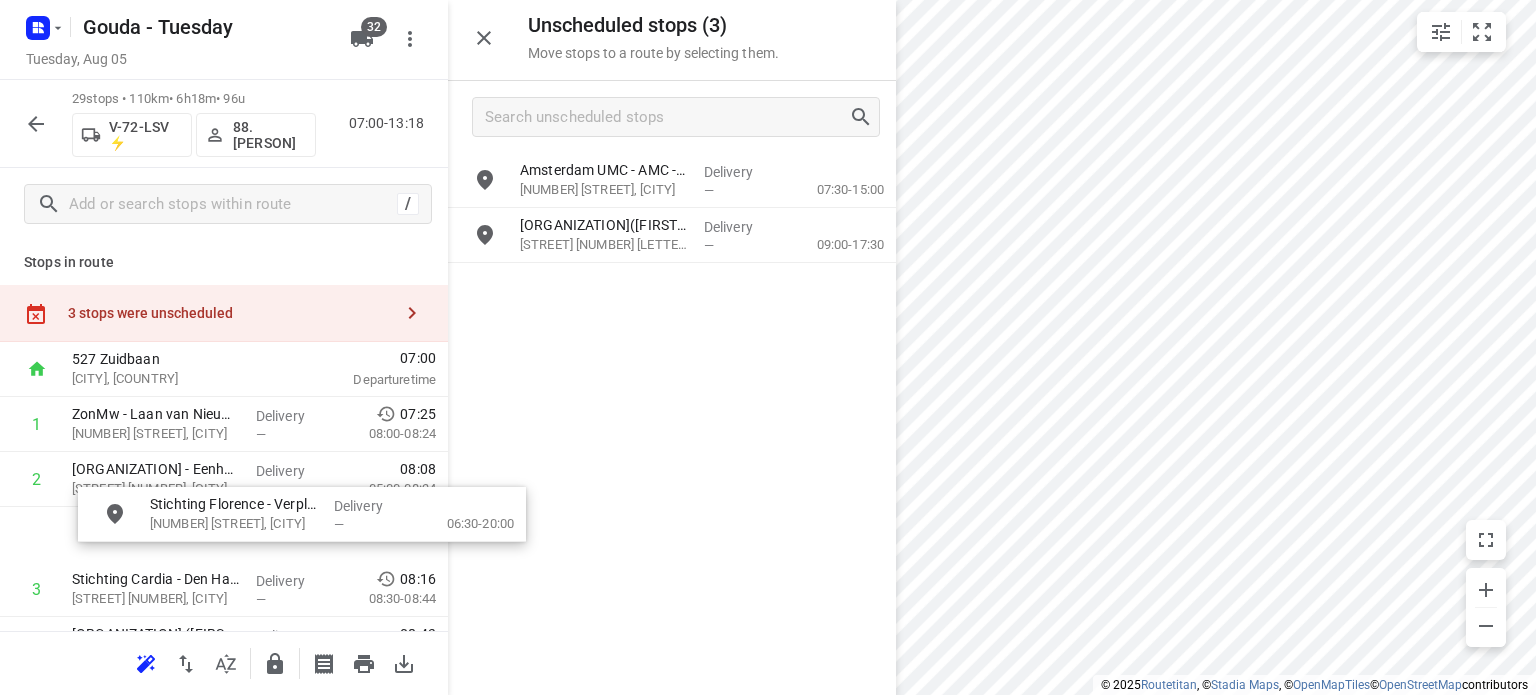 drag, startPoint x: 516, startPoint y: 324, endPoint x: 184, endPoint y: 531, distance: 391.24545 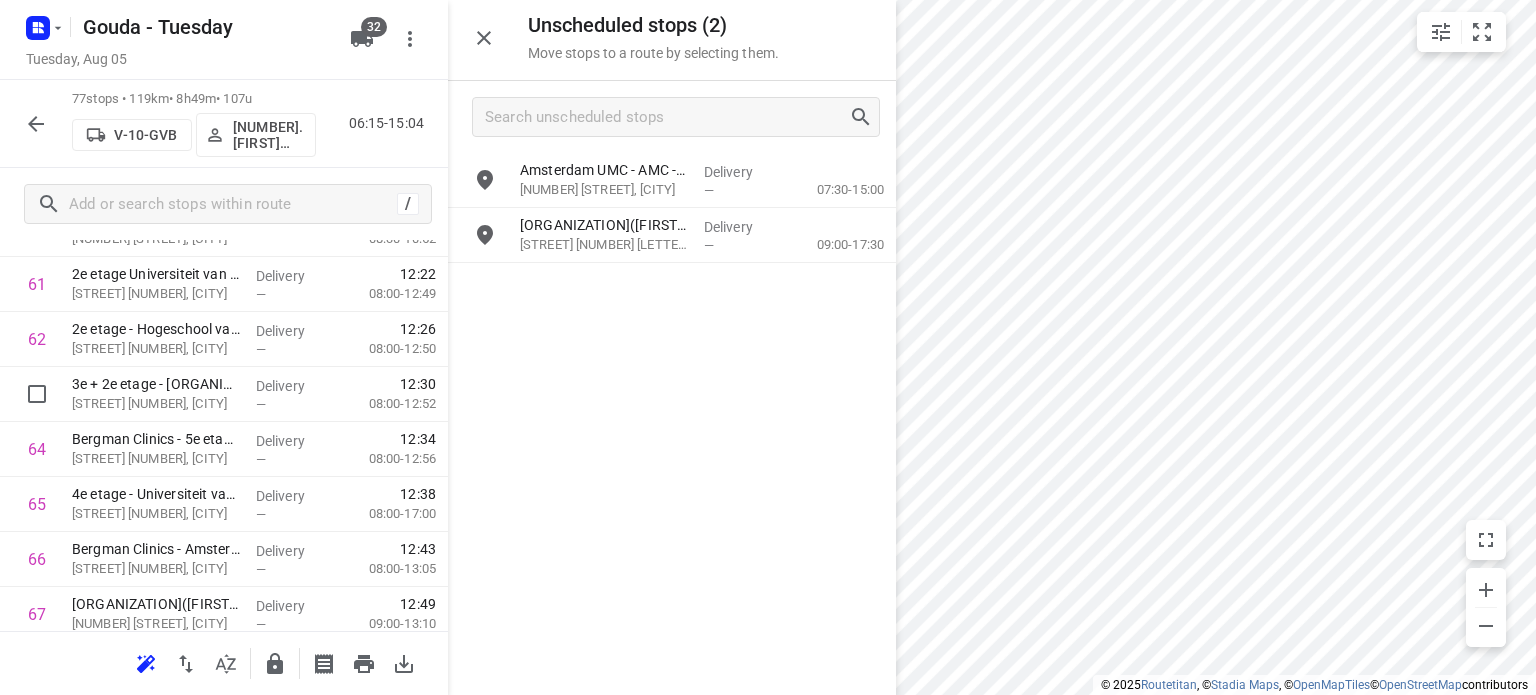scroll, scrollTop: 3356, scrollLeft: 0, axis: vertical 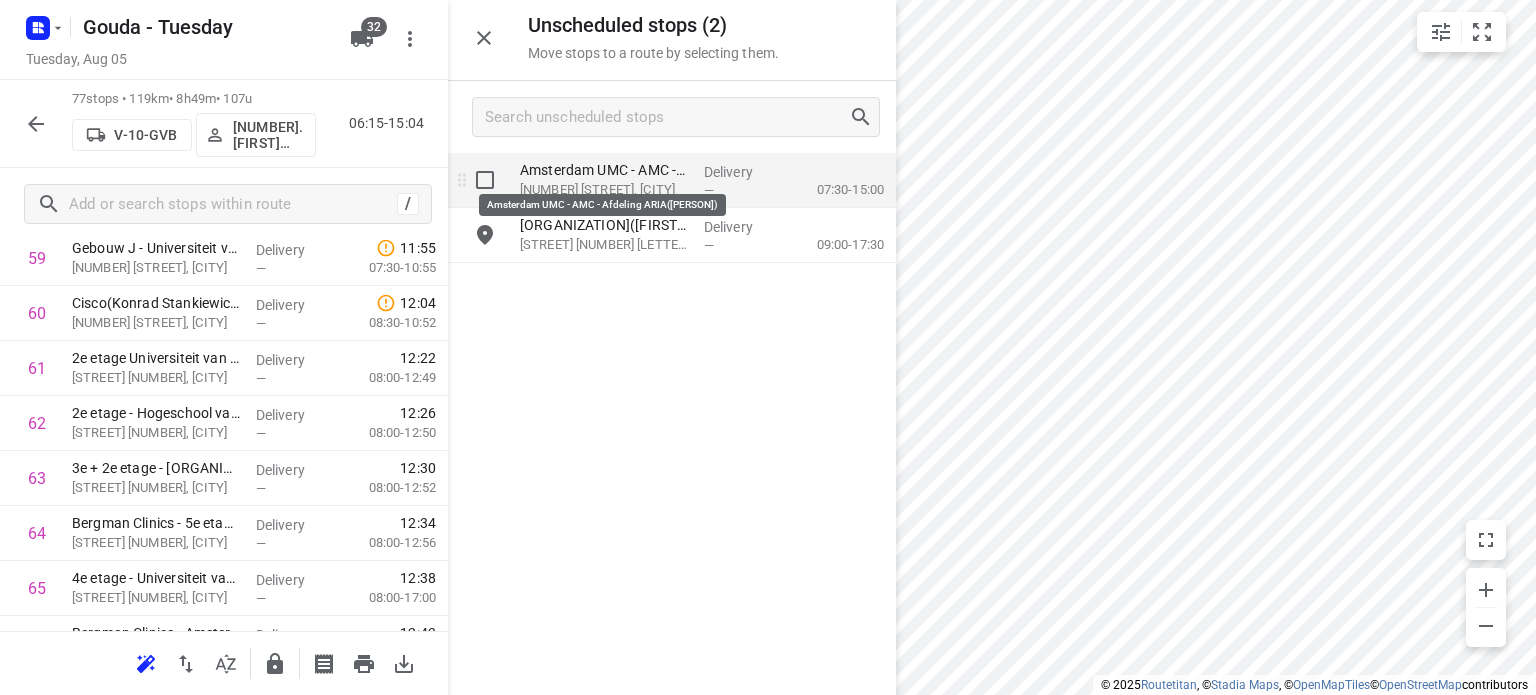 click on "Amsterdam UMC - AMC - Afdeling ARIA(P. Verburgt)" at bounding box center (604, 170) 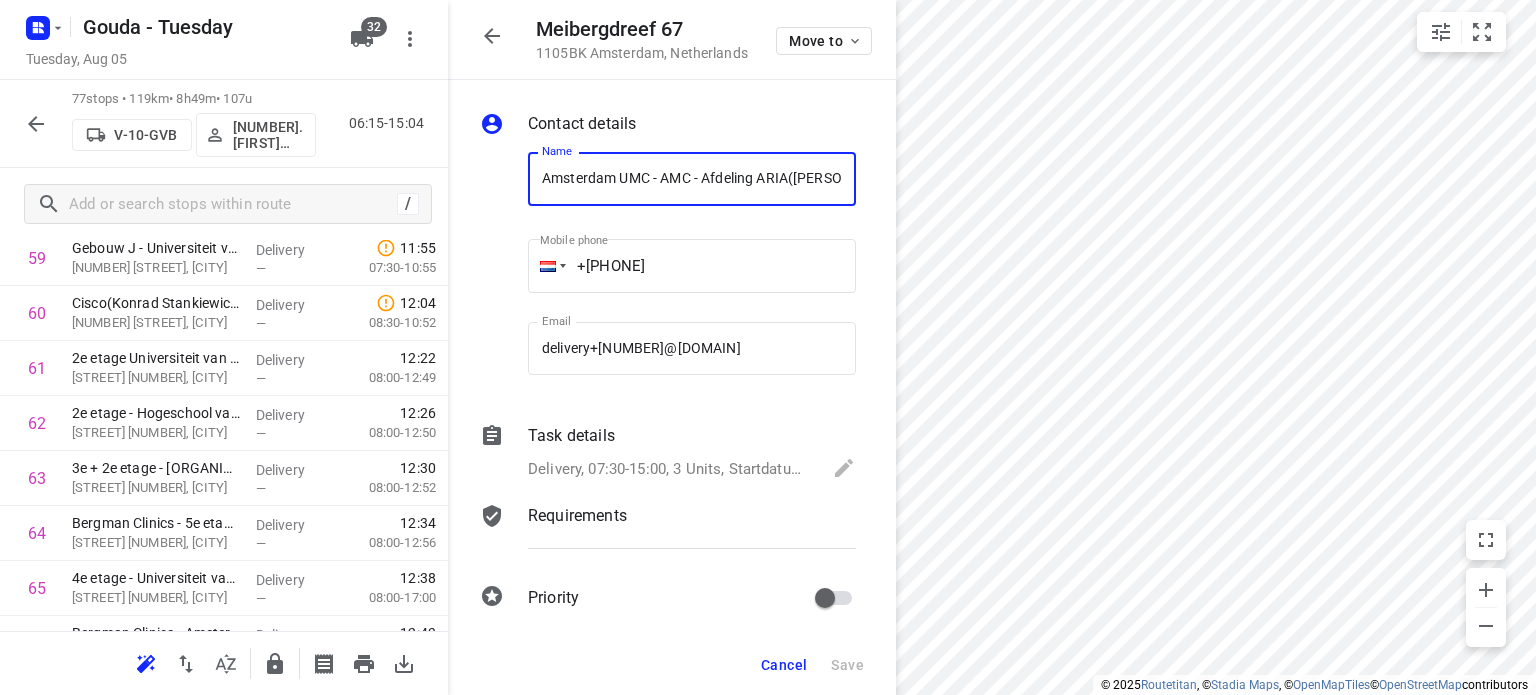 scroll, scrollTop: 0, scrollLeft: 44, axis: horizontal 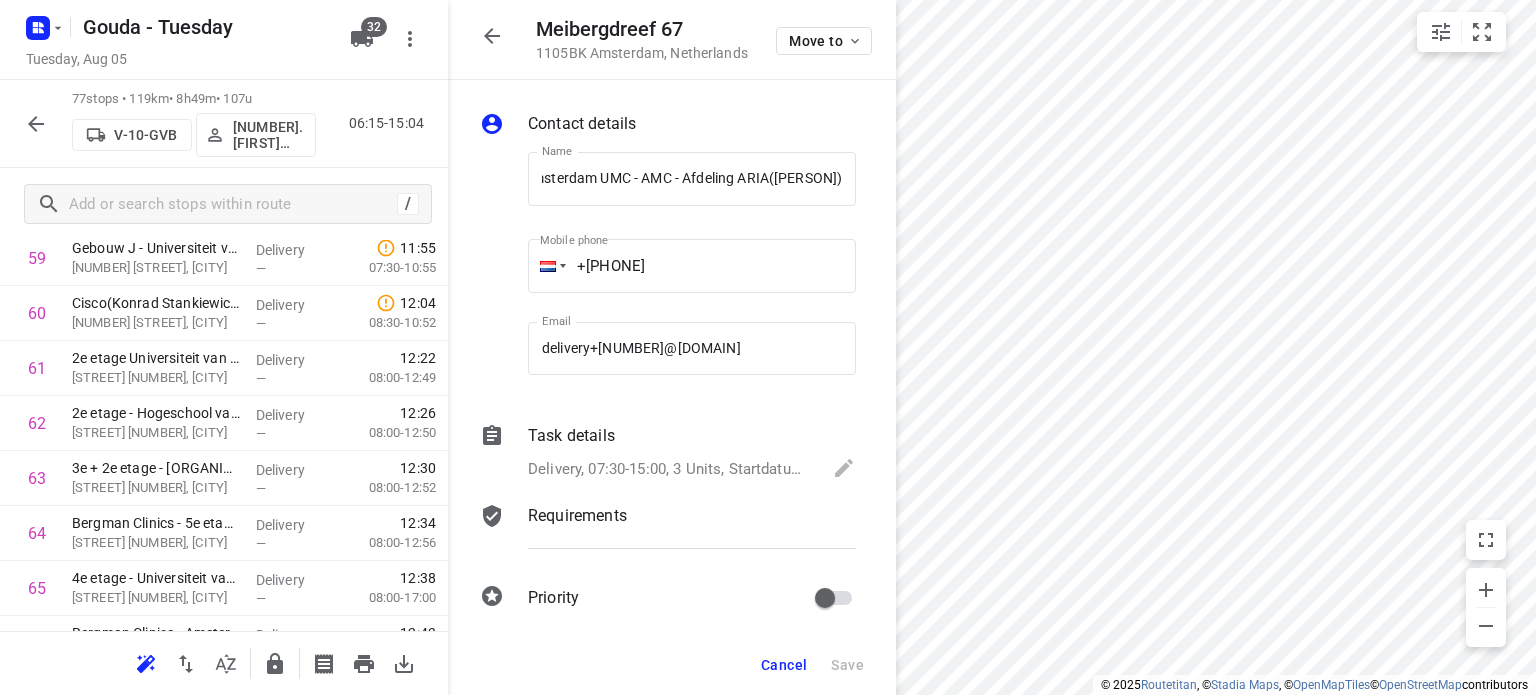click on "Delivery, 07:30-15:00, 5 Min, 3 Units, Startdatum: Dinsdag 5 augustus. Welkom bij een nieuwe klant!
Fruiteraard bezorg je hier met een glimlach en gedraag je je als een toffe peer.
Je kunt je melden bij **Meneer Verburgt**.
Het fruit mag geplaatst worden op de **Begane grond - Afdeling ARIA**" at bounding box center (670, 469) 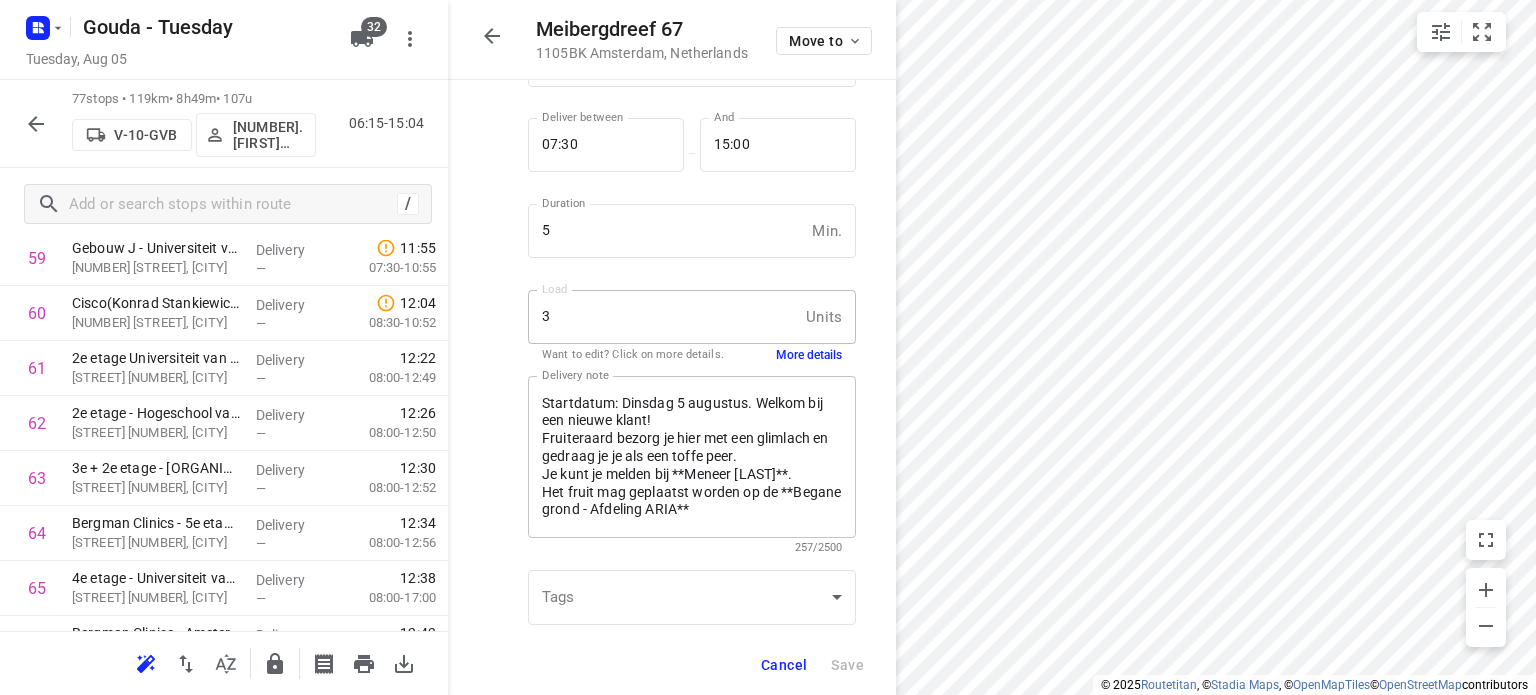 scroll, scrollTop: 300, scrollLeft: 0, axis: vertical 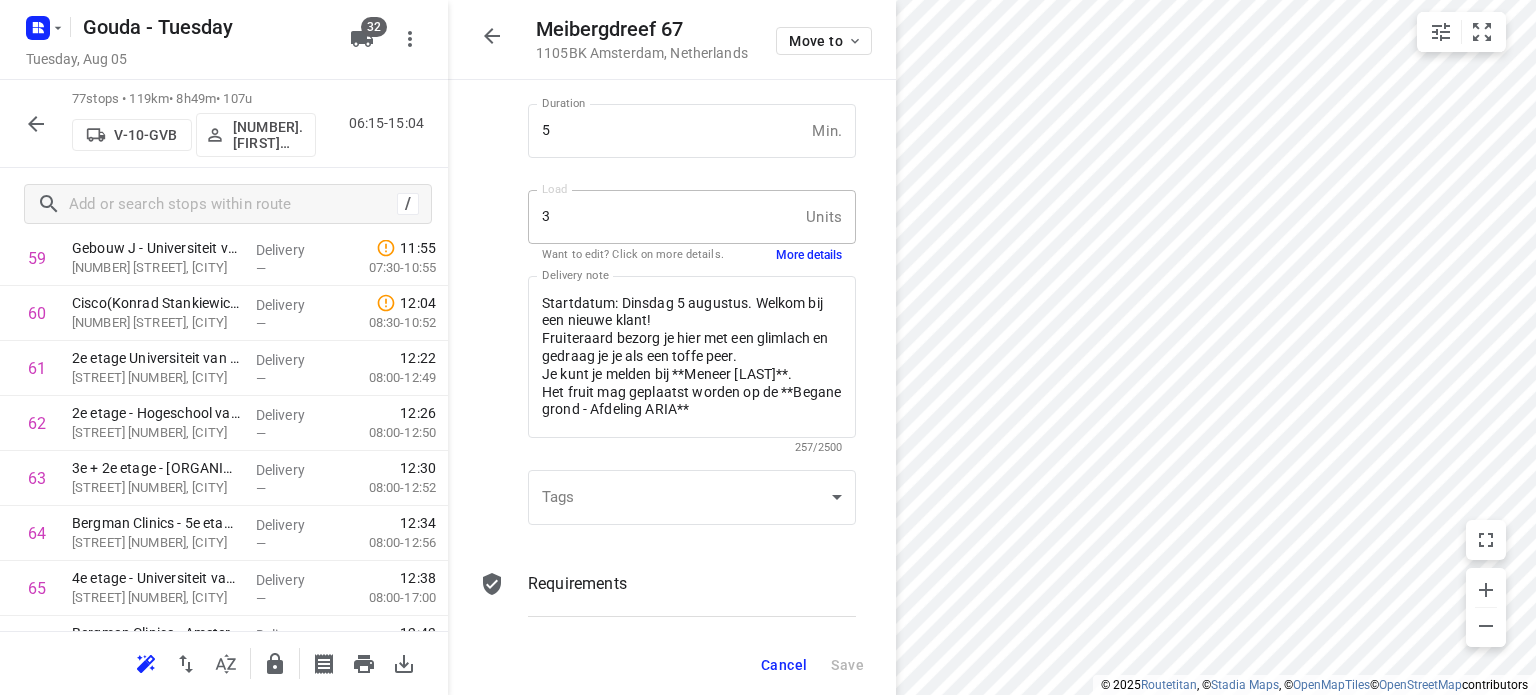click on "Cancel" at bounding box center [784, 665] 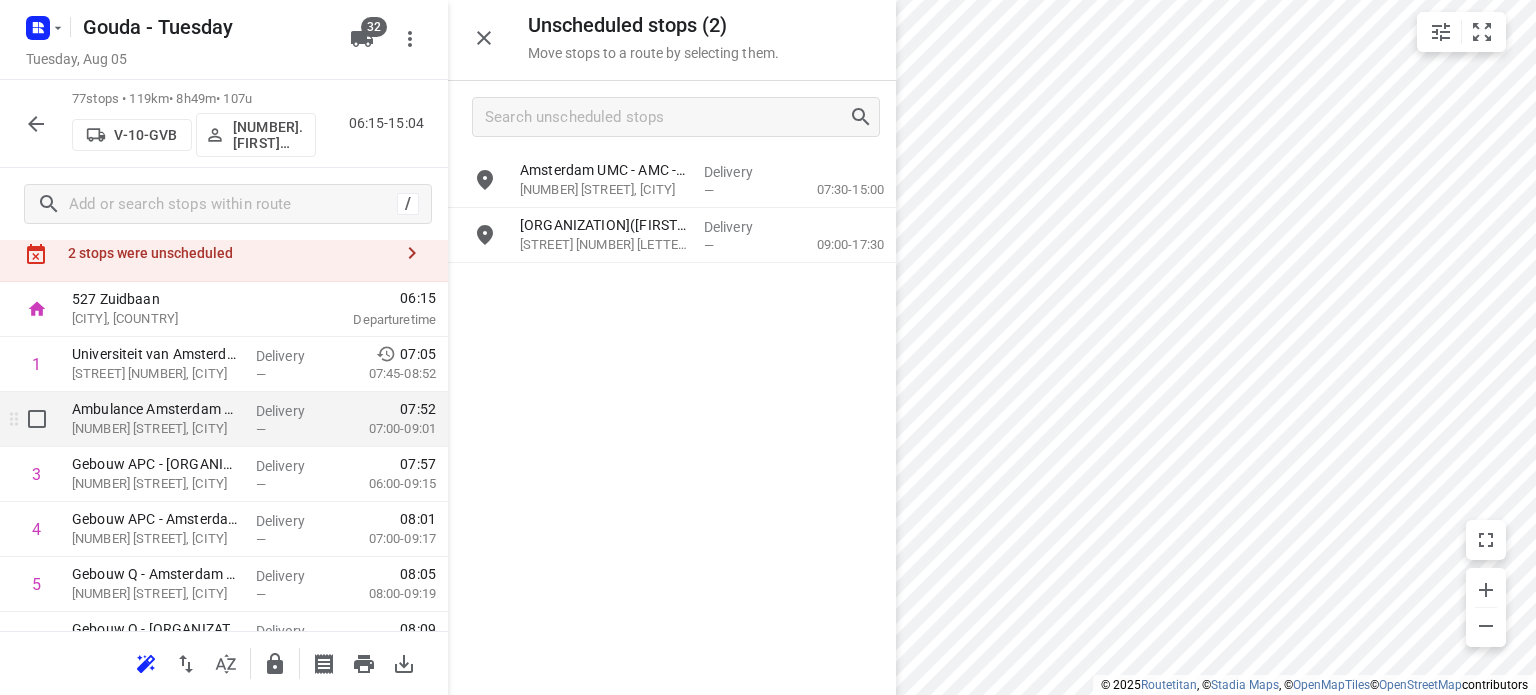 scroll, scrollTop: 56, scrollLeft: 0, axis: vertical 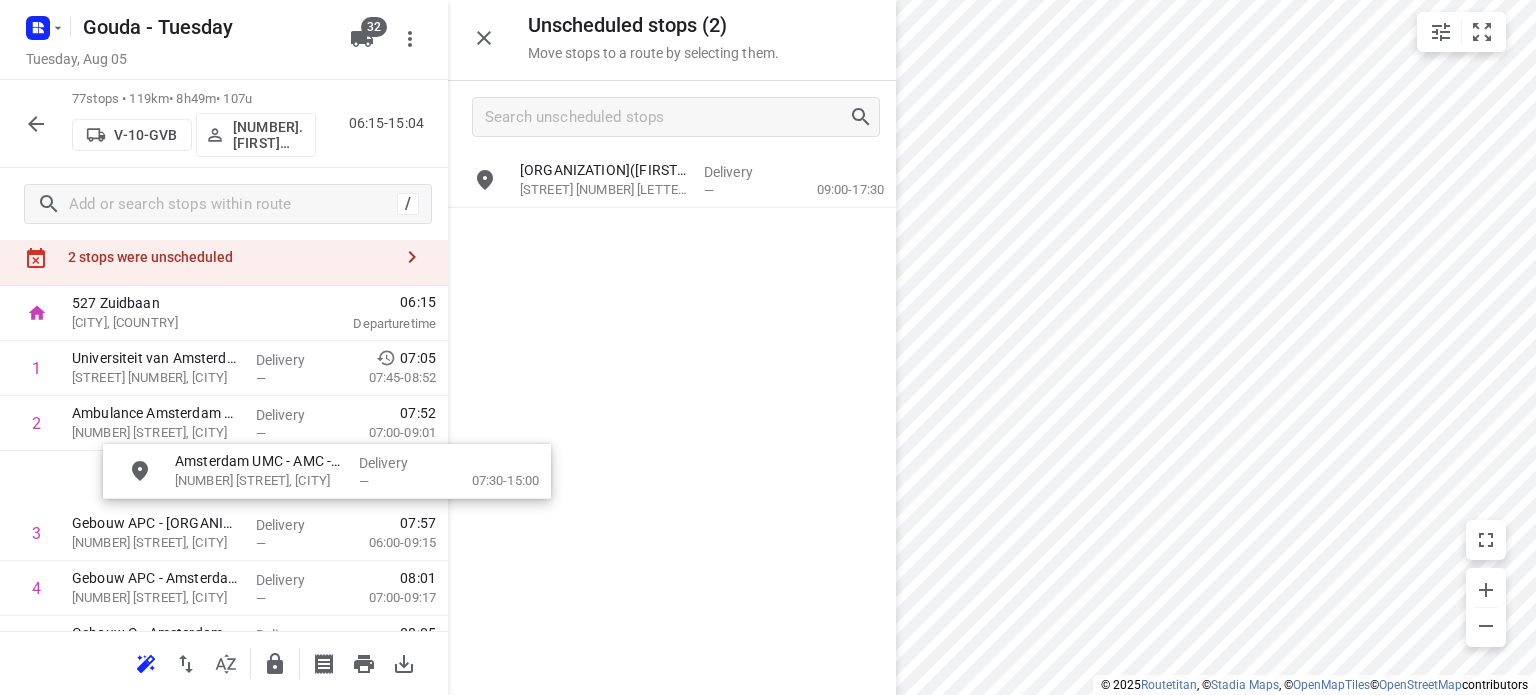 drag, startPoint x: 581, startPoint y: 190, endPoint x: 231, endPoint y: 483, distance: 456.45264 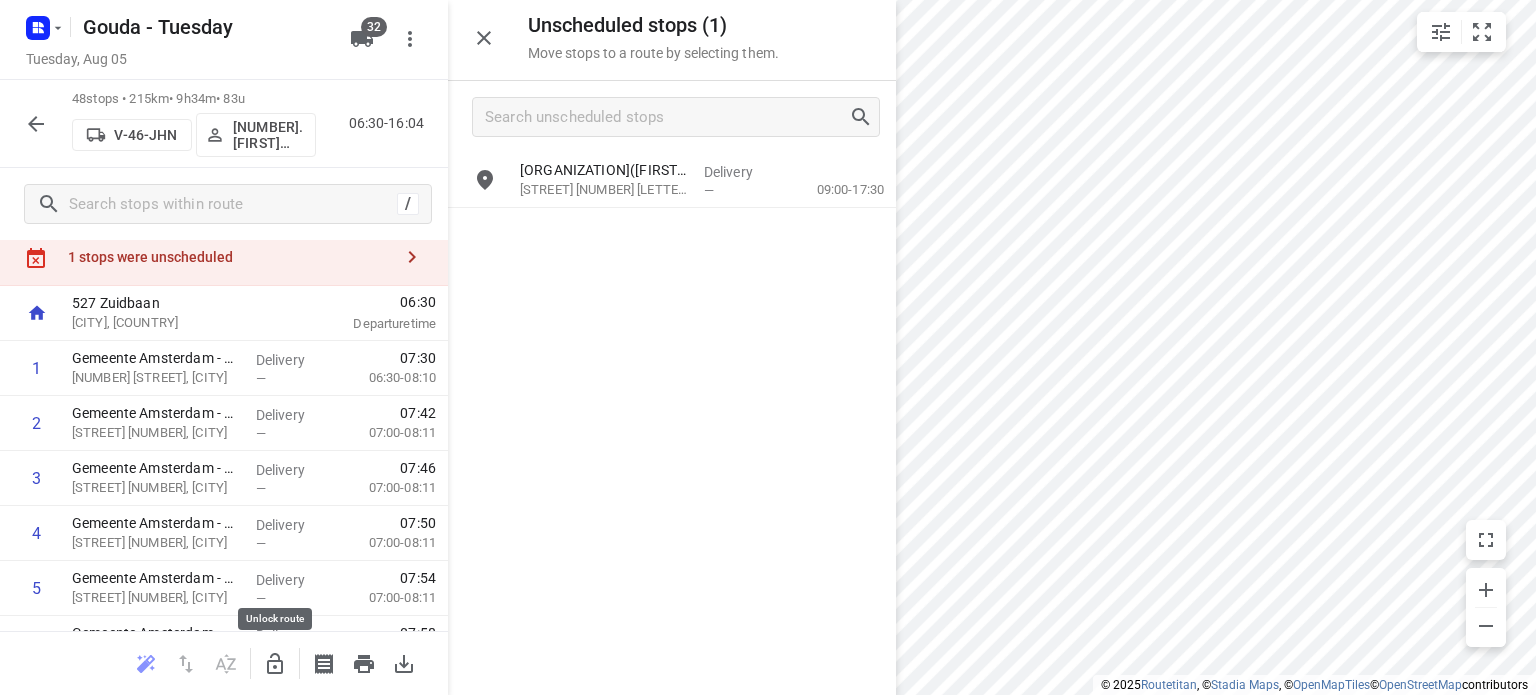 click 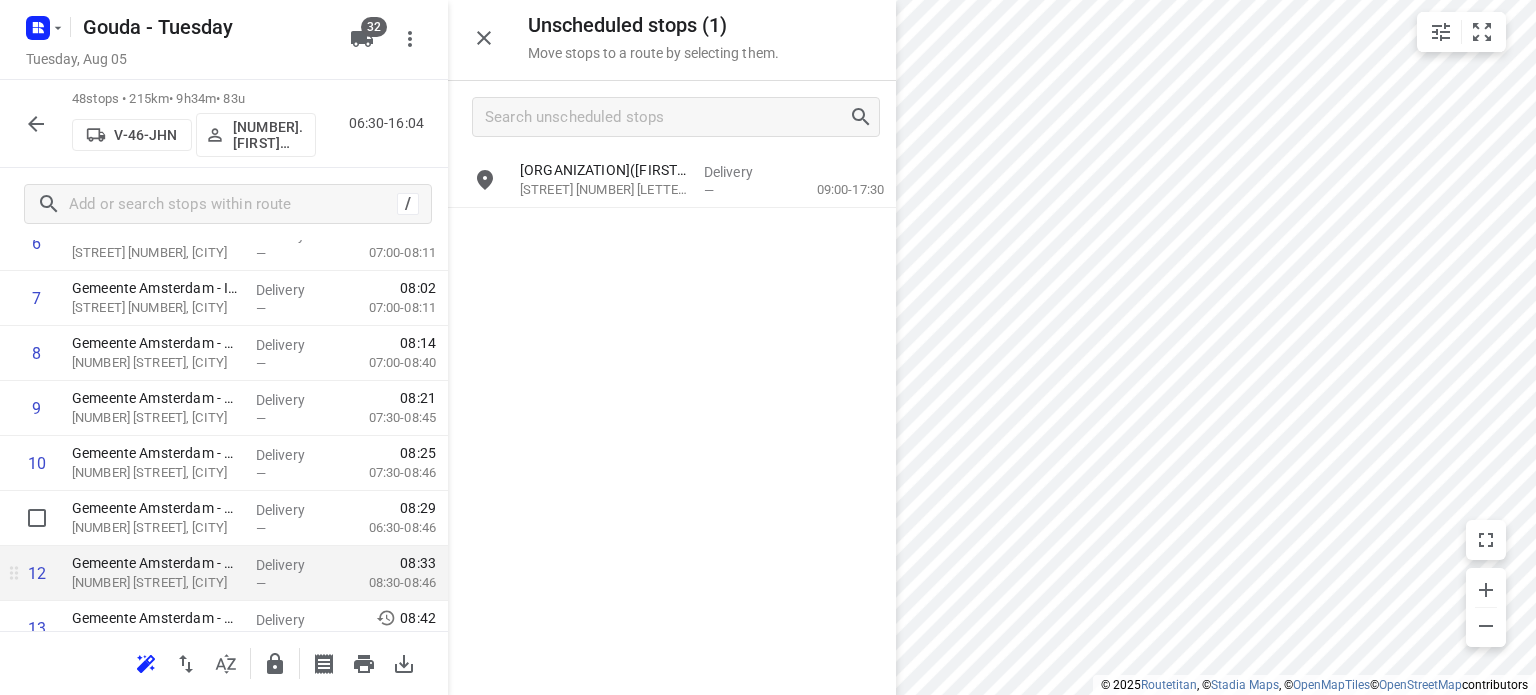 scroll, scrollTop: 556, scrollLeft: 0, axis: vertical 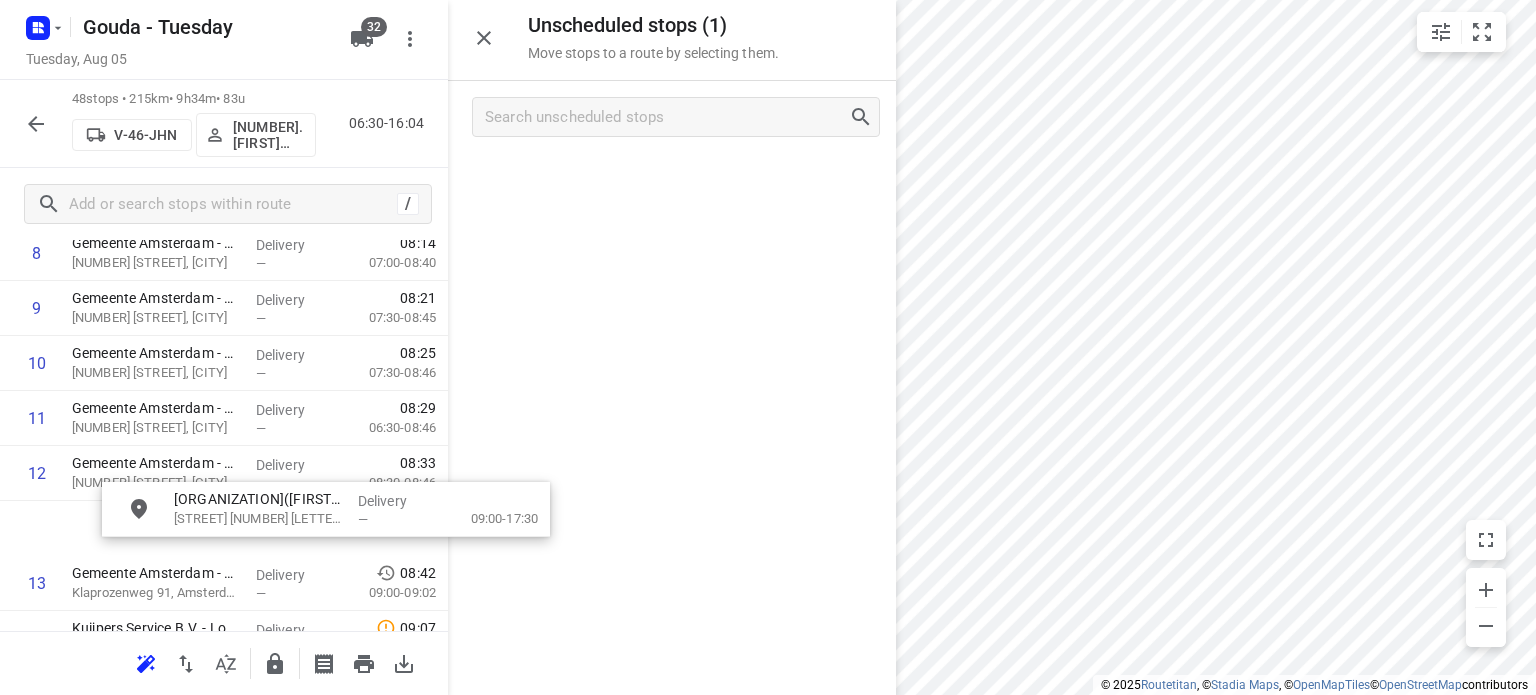 drag, startPoint x: 572, startPoint y: 191, endPoint x: 202, endPoint y: 539, distance: 507.94095 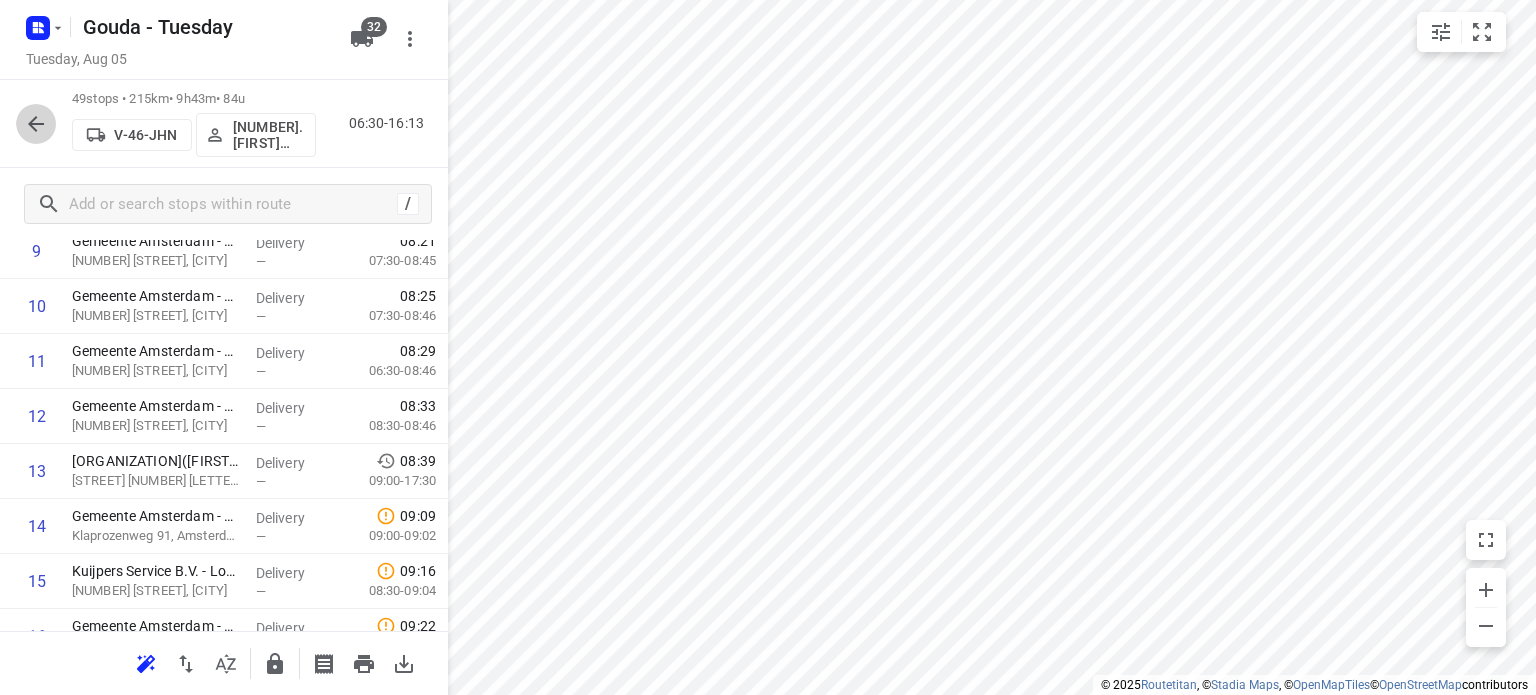 click 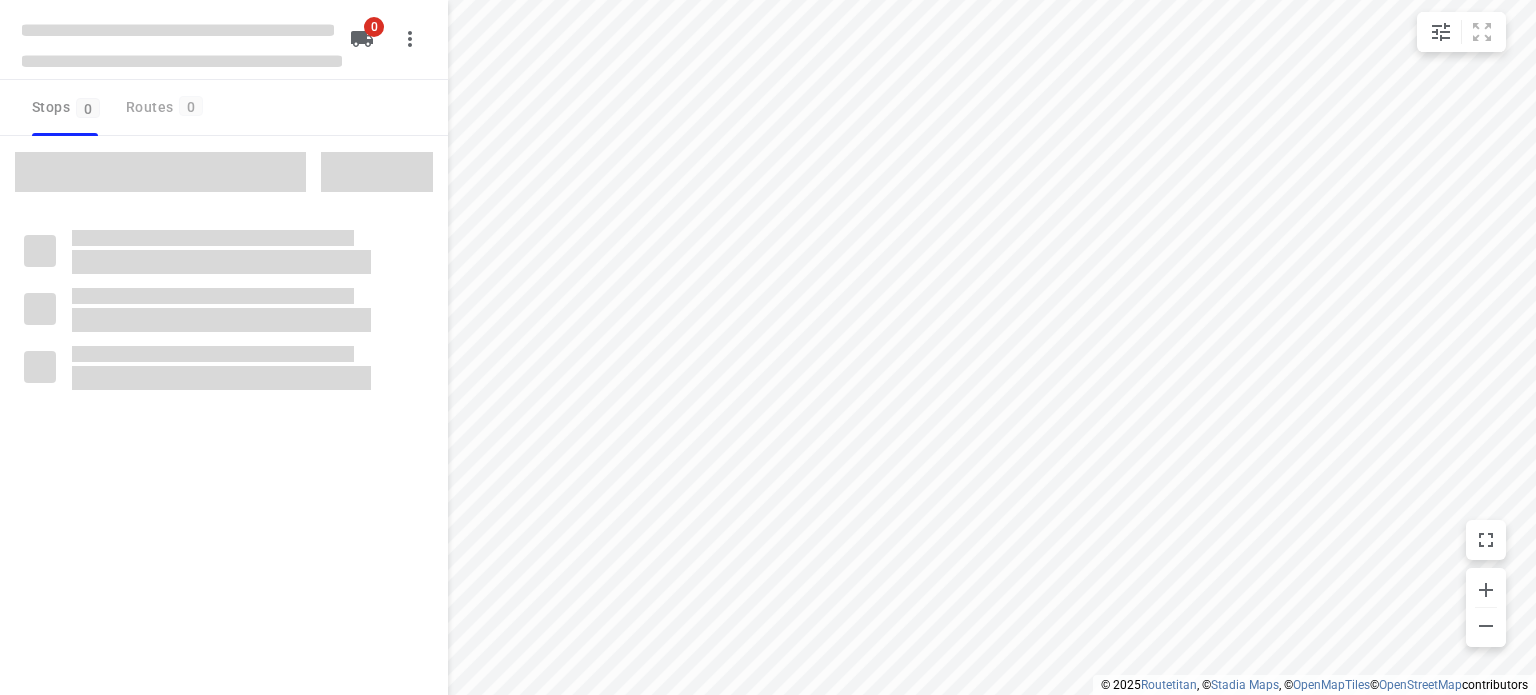 scroll, scrollTop: 0, scrollLeft: 0, axis: both 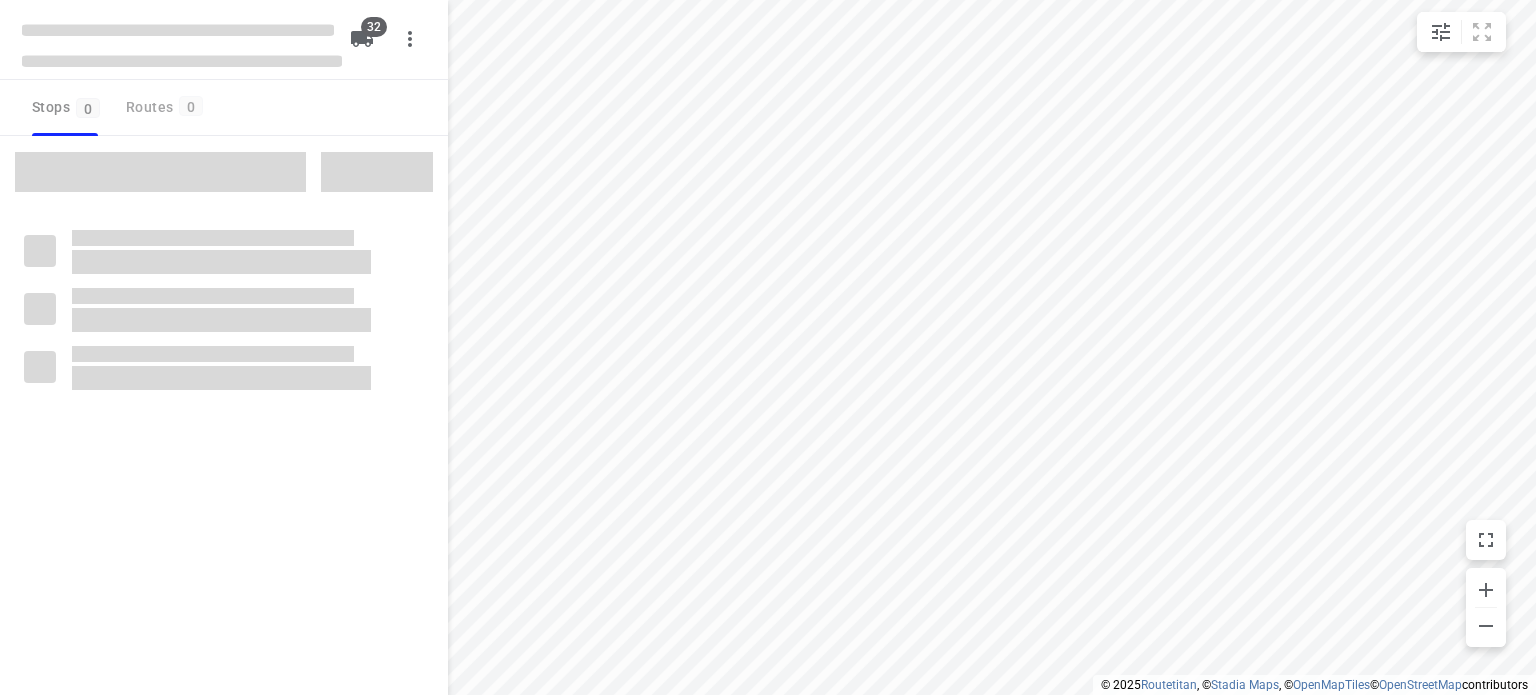 type on "distance" 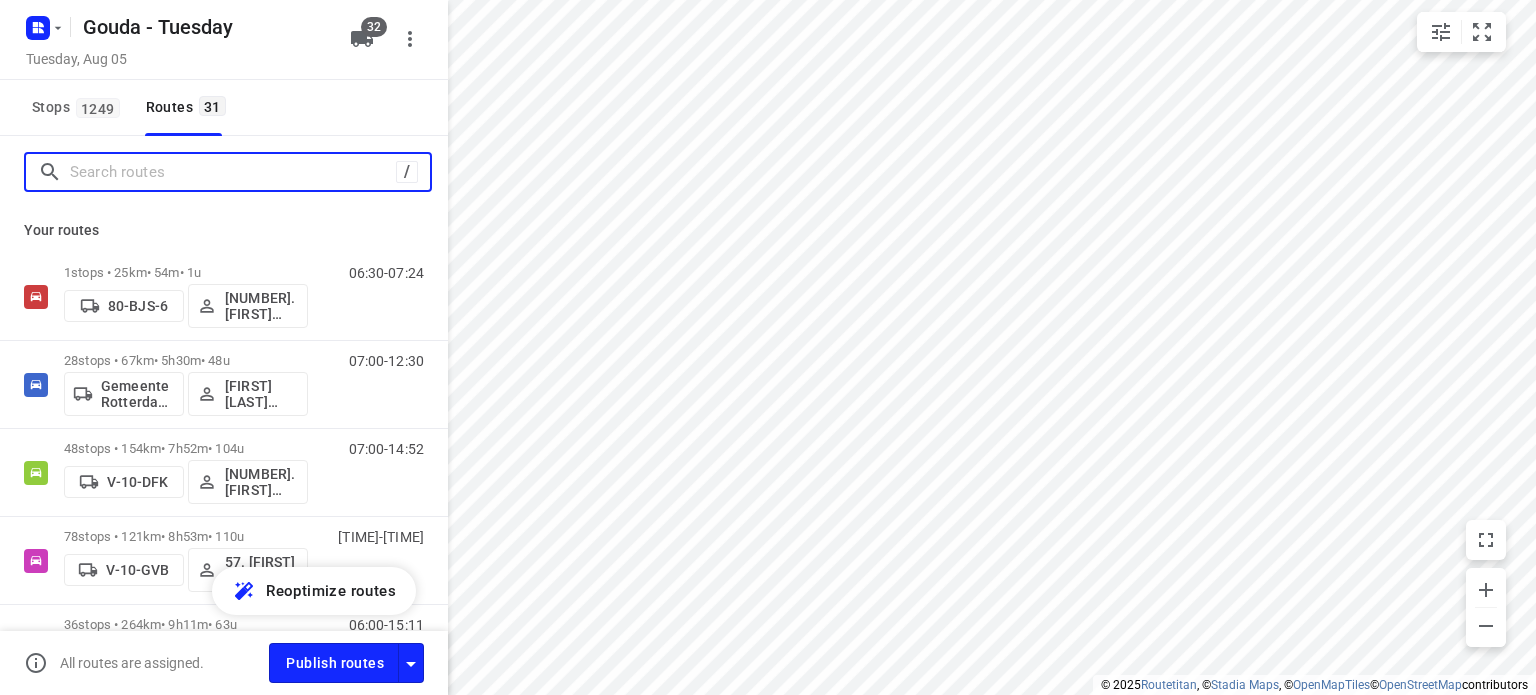 click at bounding box center [233, 172] 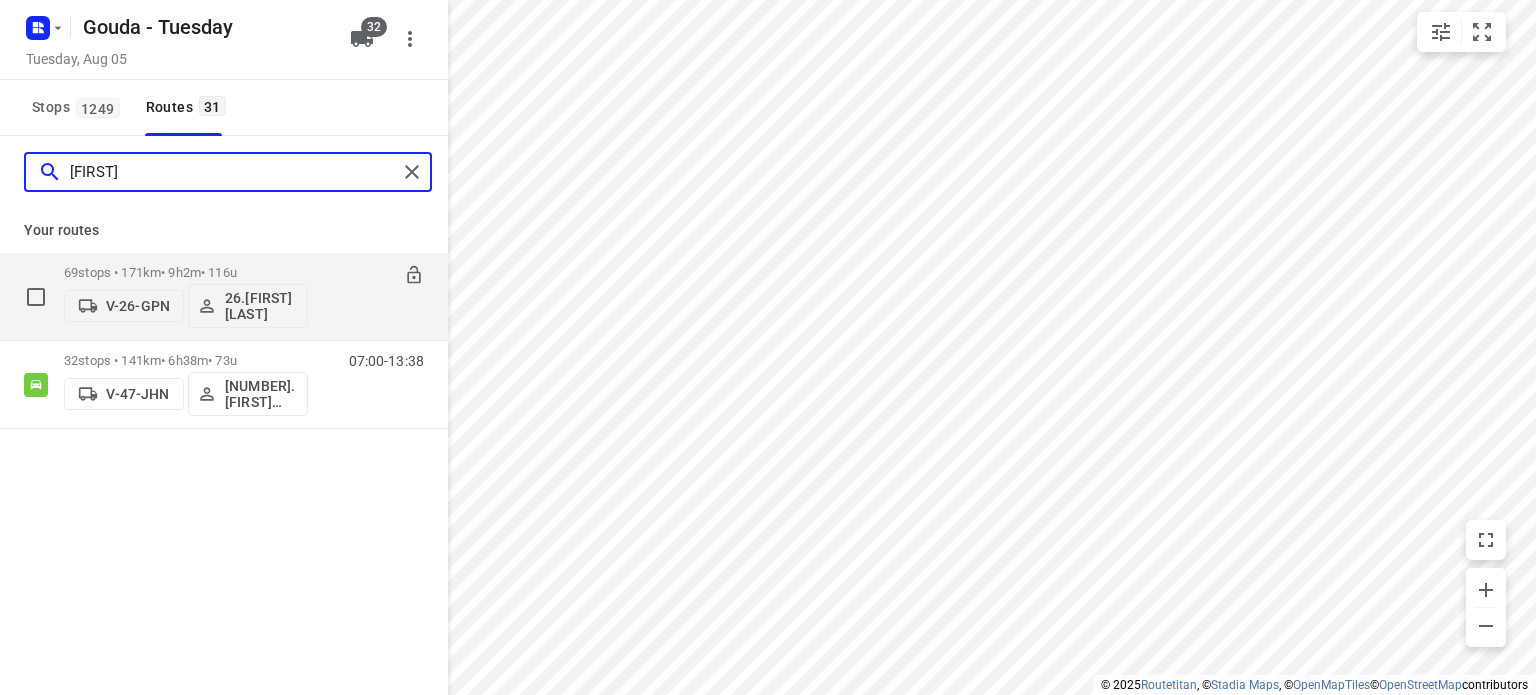 type on "[FIRST]" 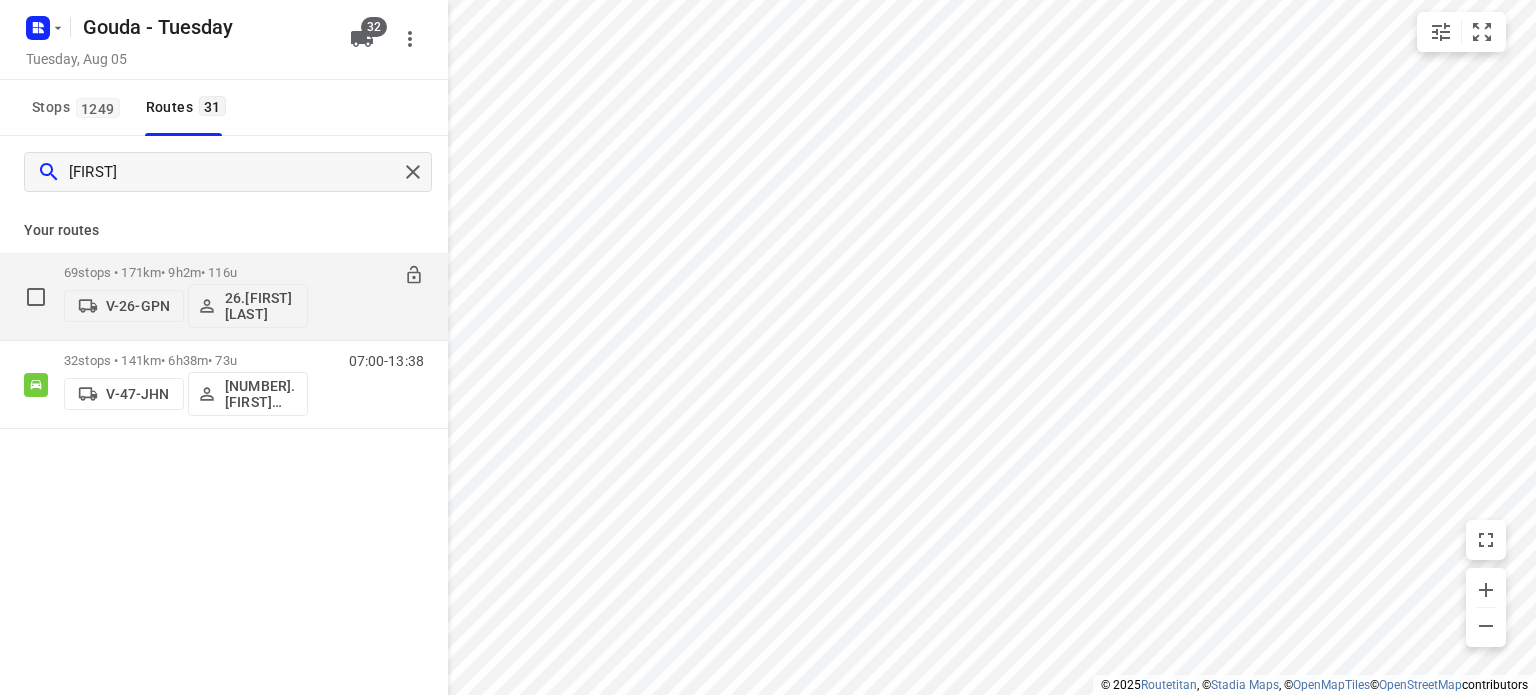 click on "26.[FIRST] [LAST]" at bounding box center (262, 306) 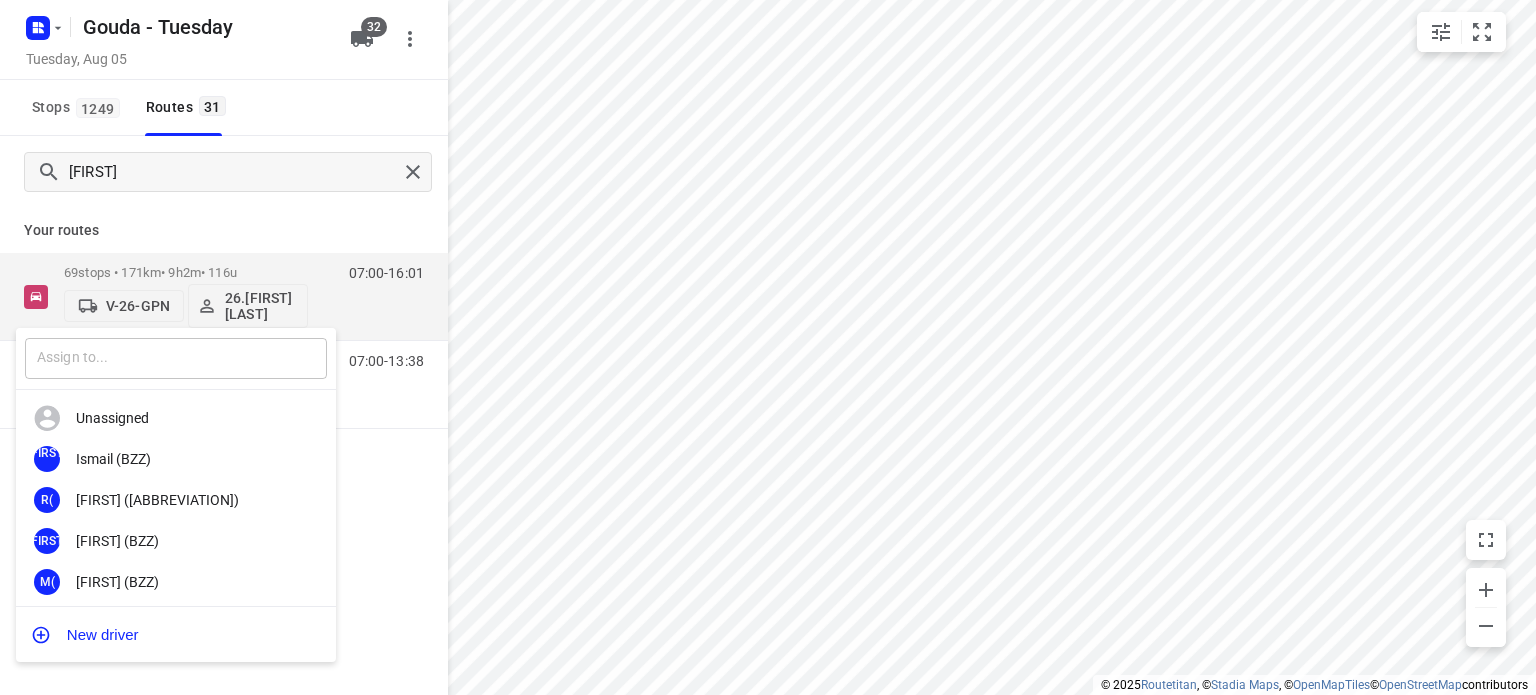 click at bounding box center (176, 358) 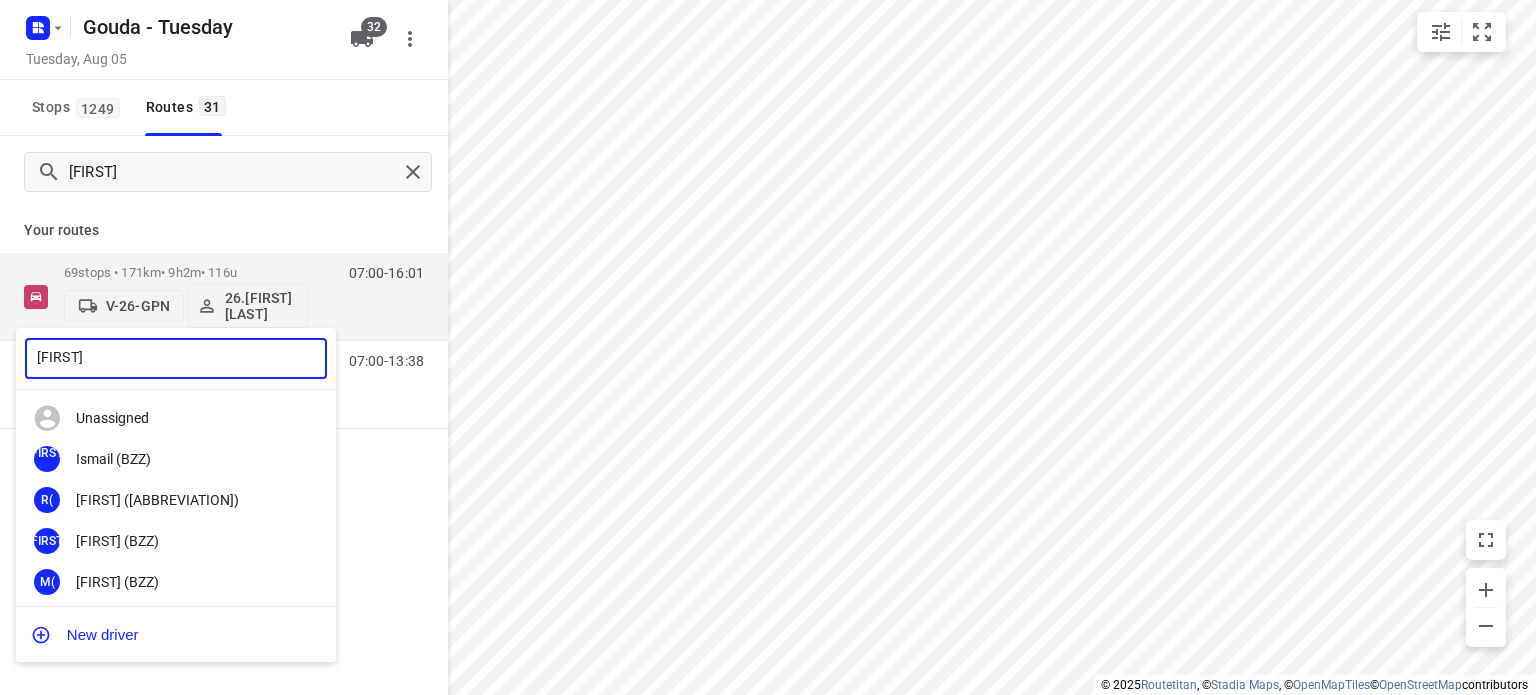 type on "nino" 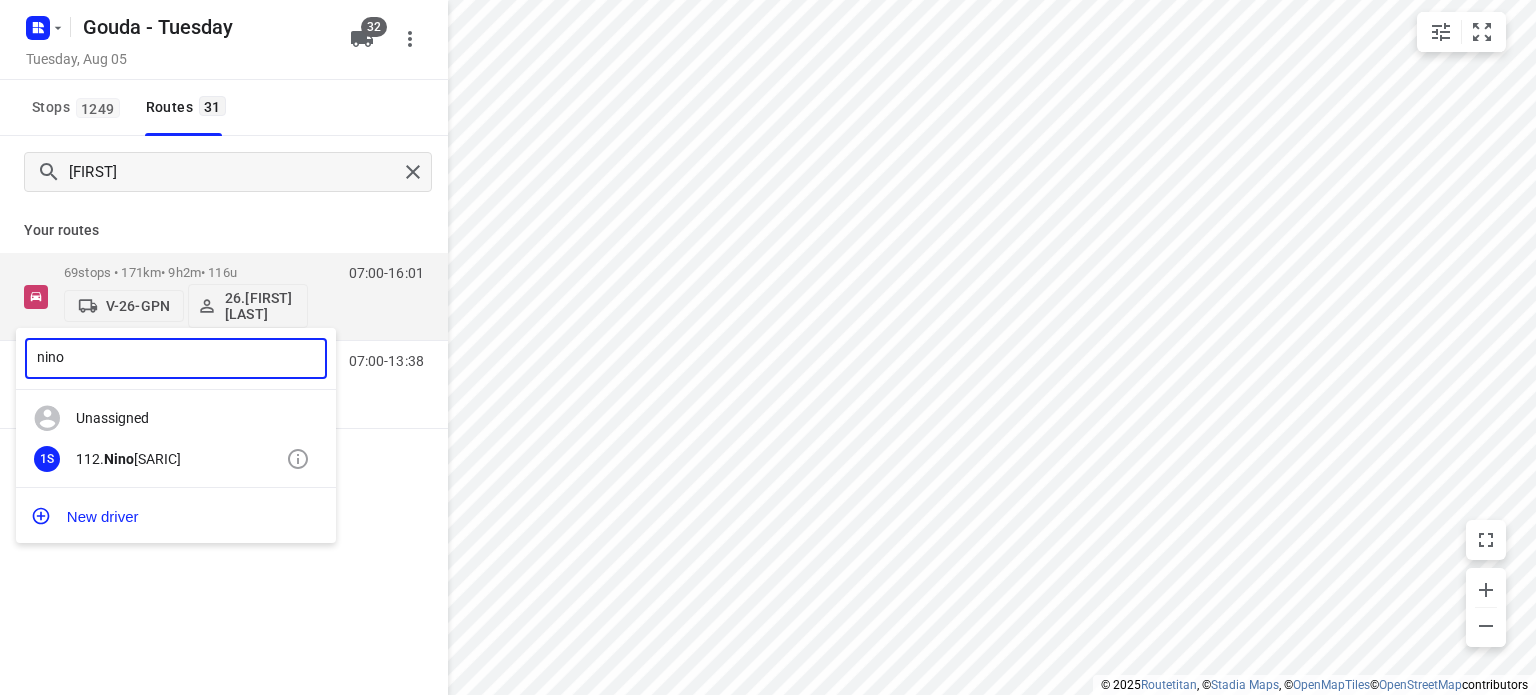 click on "112. Nino  Saric" at bounding box center [181, 459] 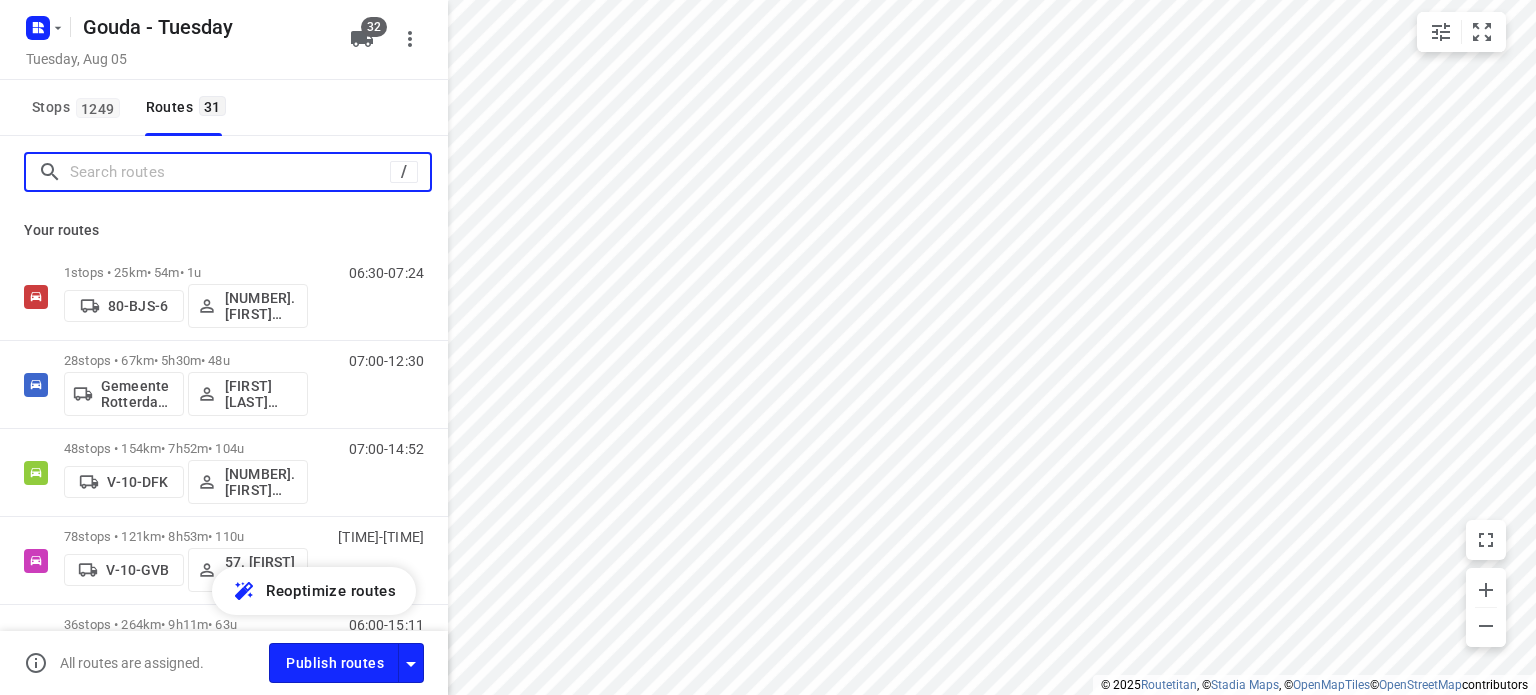 click at bounding box center [230, 172] 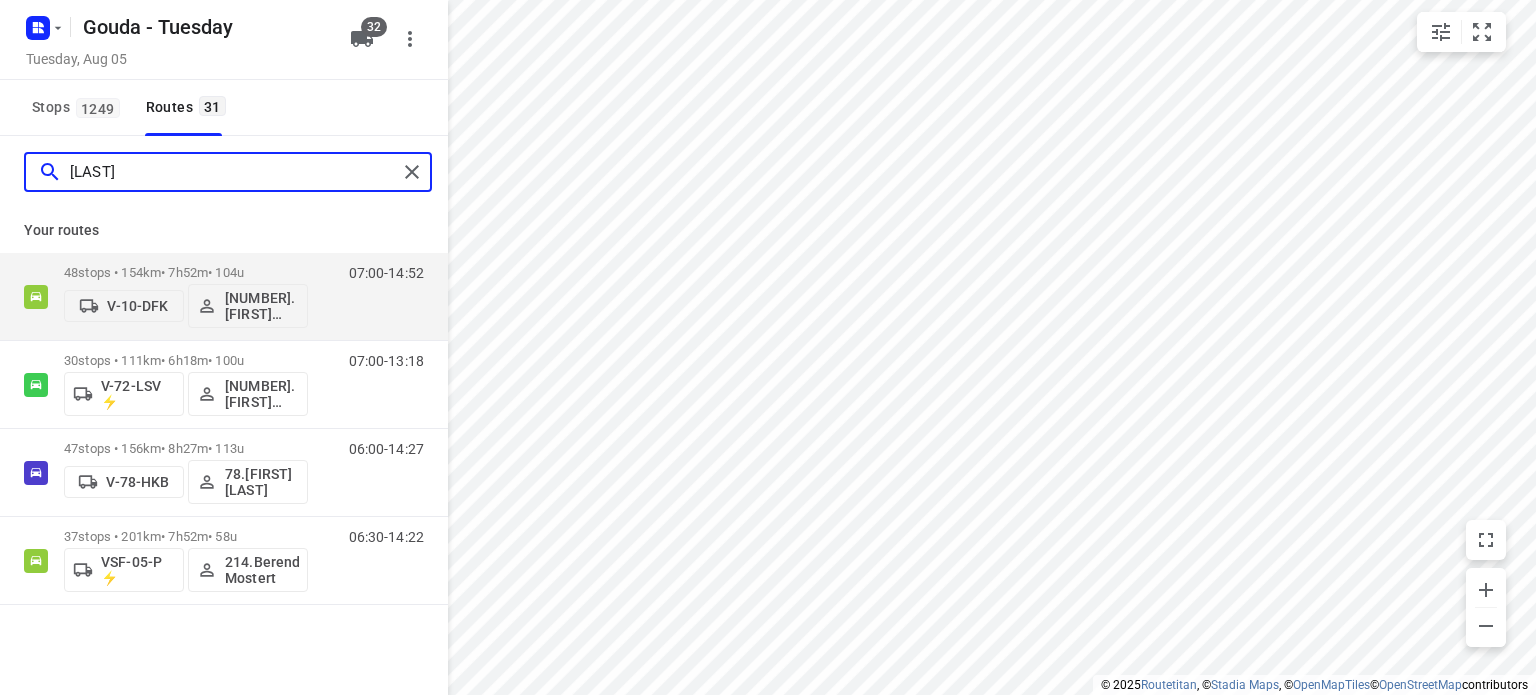 type on "b" 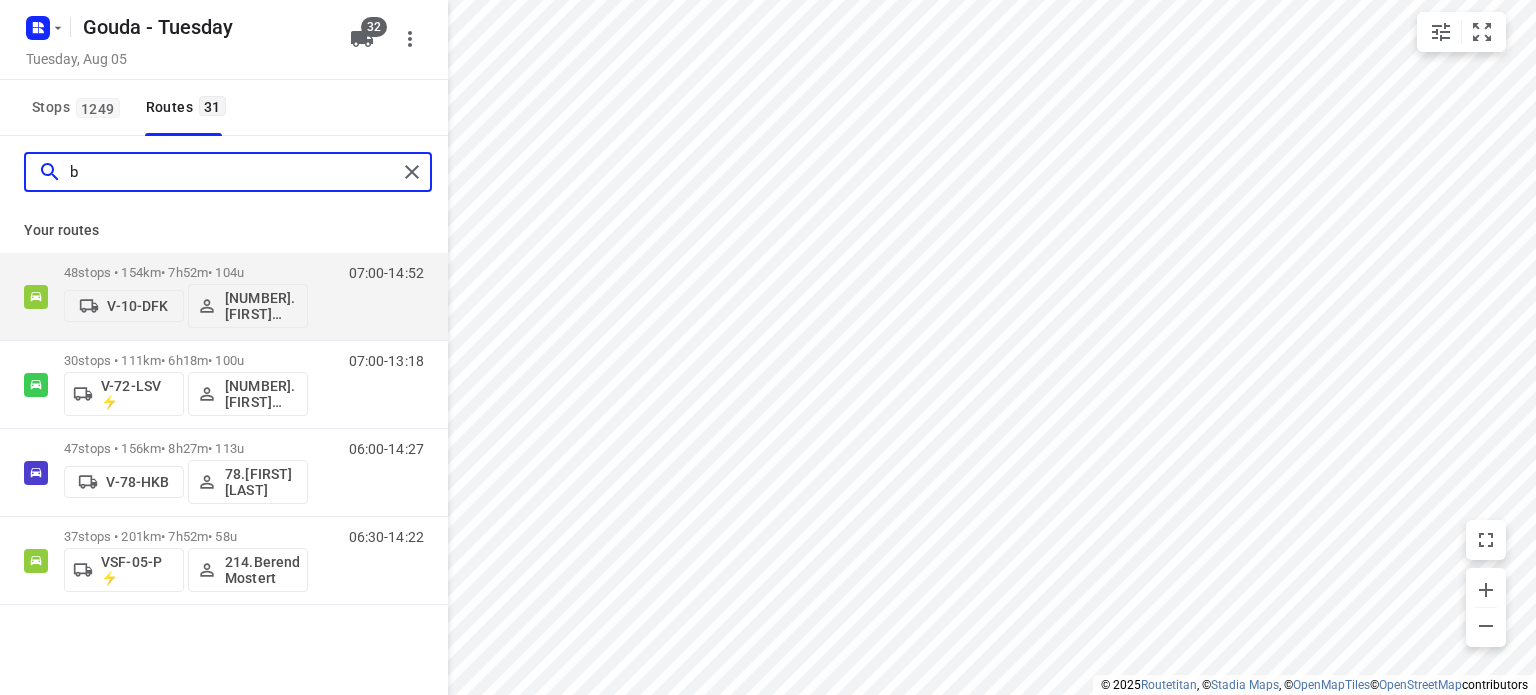 type 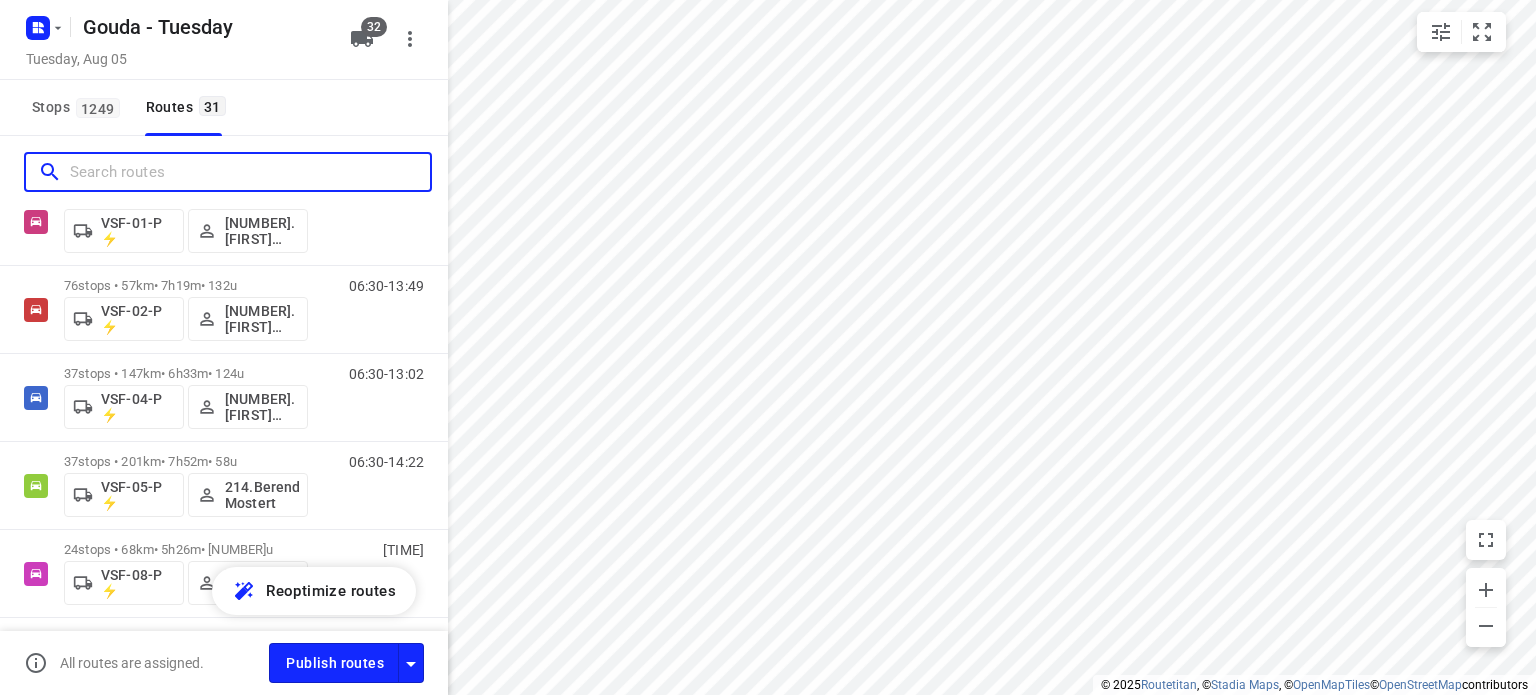 scroll, scrollTop: 2394, scrollLeft: 0, axis: vertical 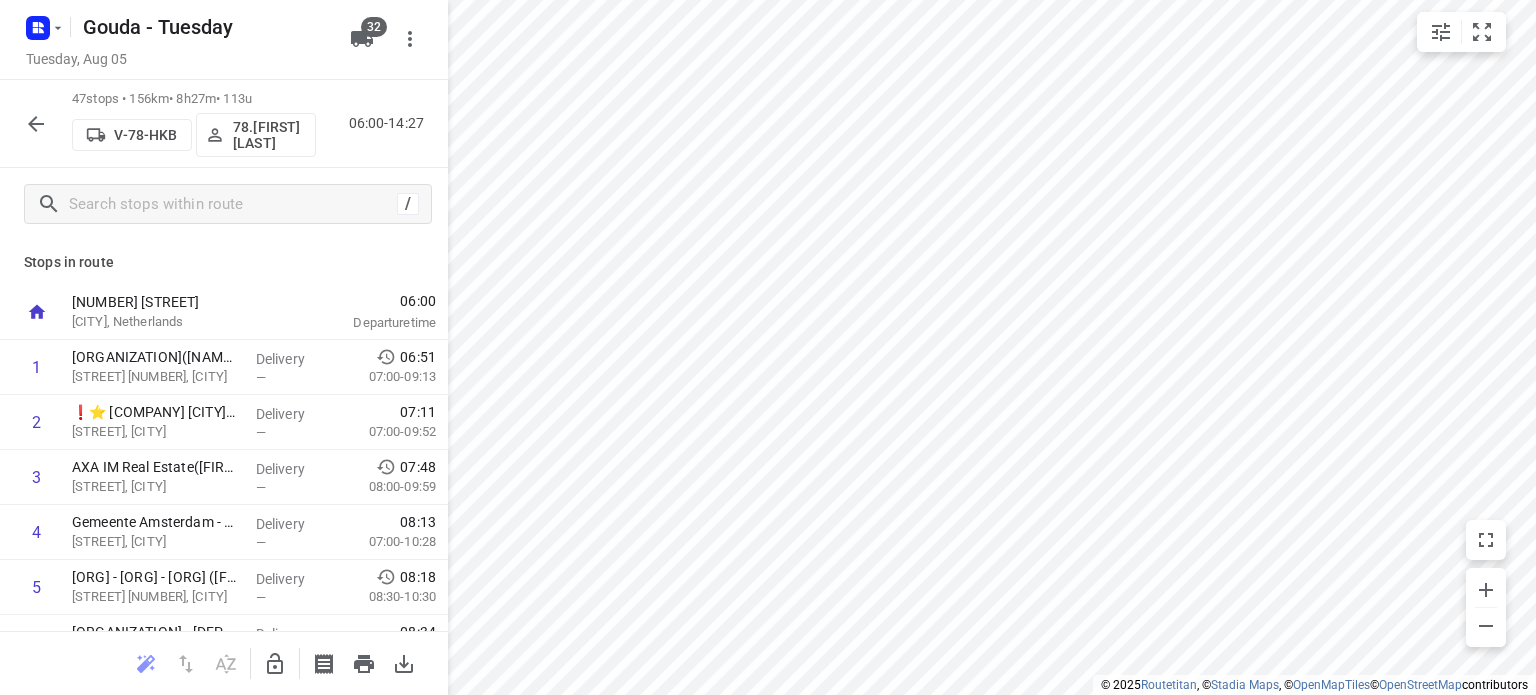 click 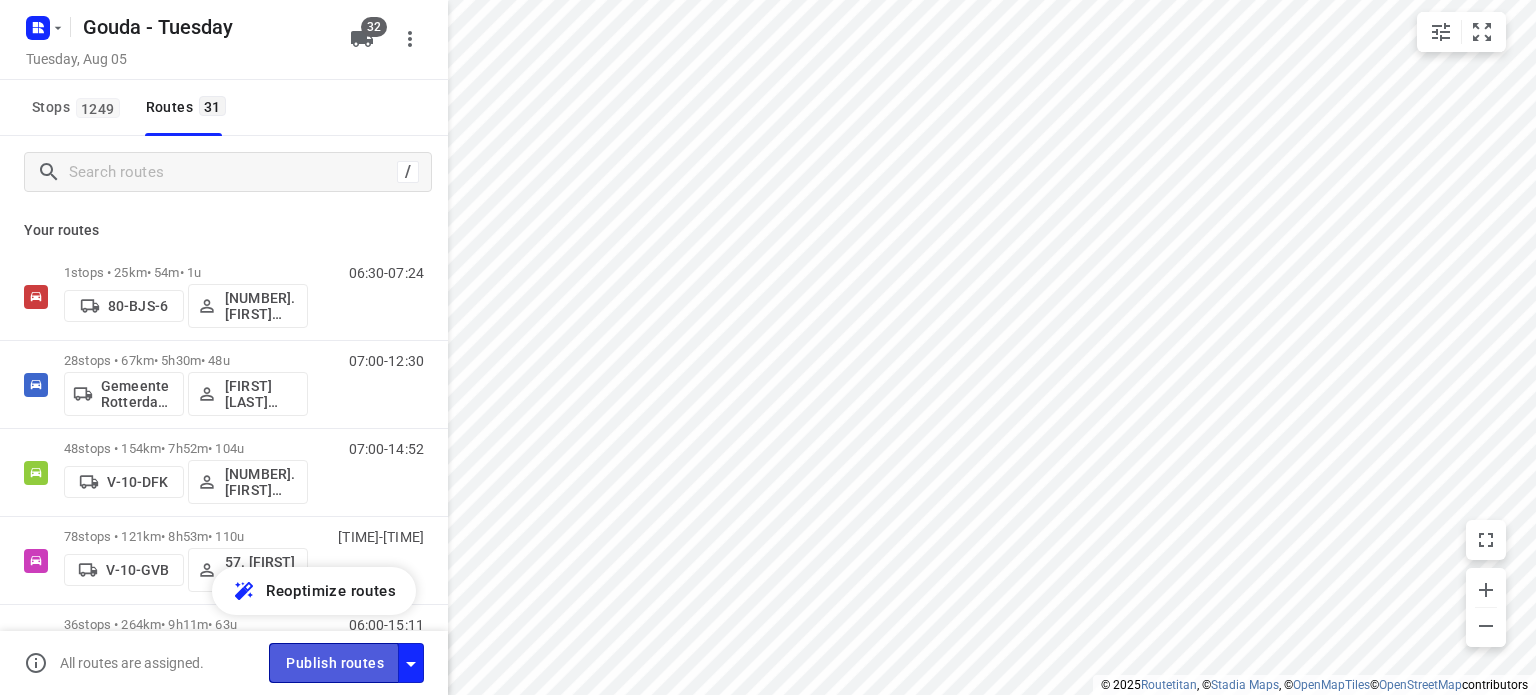 click on "Publish routes" at bounding box center (335, 663) 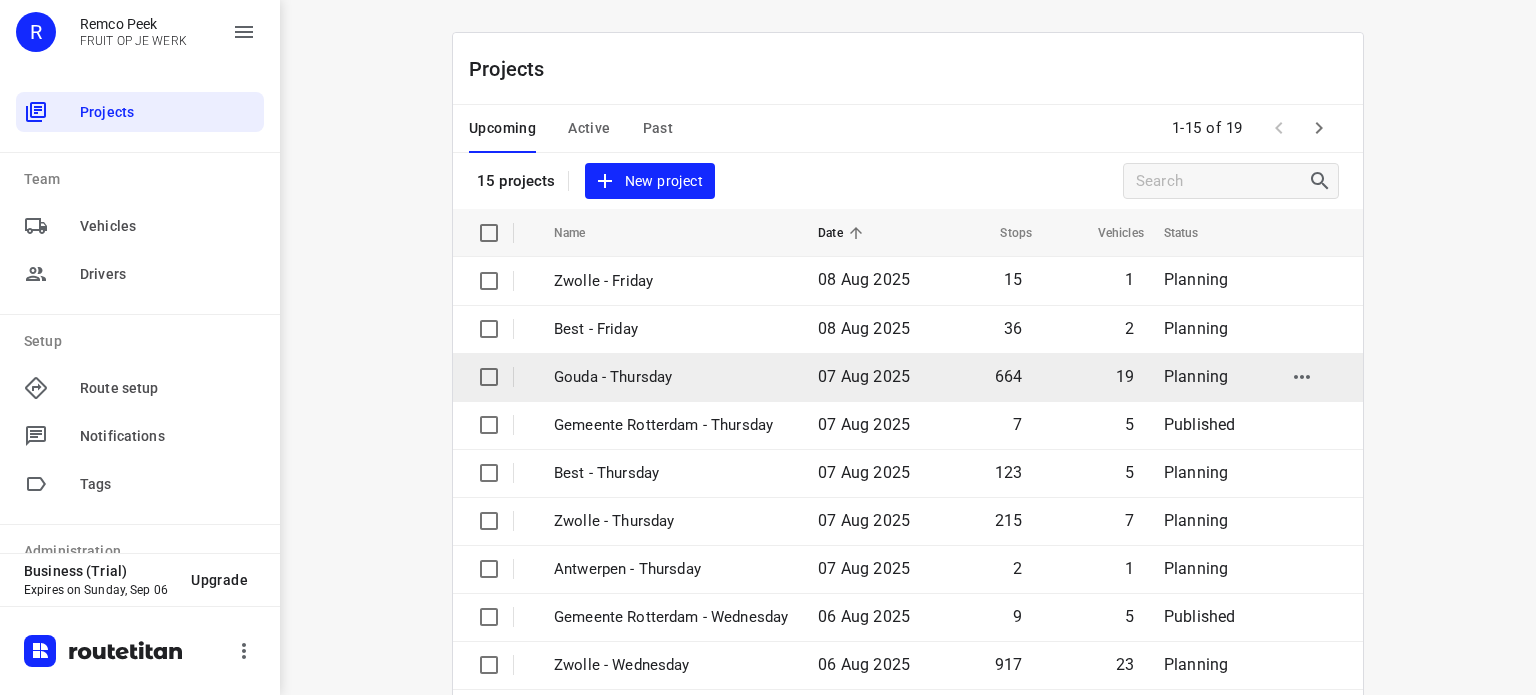 scroll, scrollTop: 0, scrollLeft: 0, axis: both 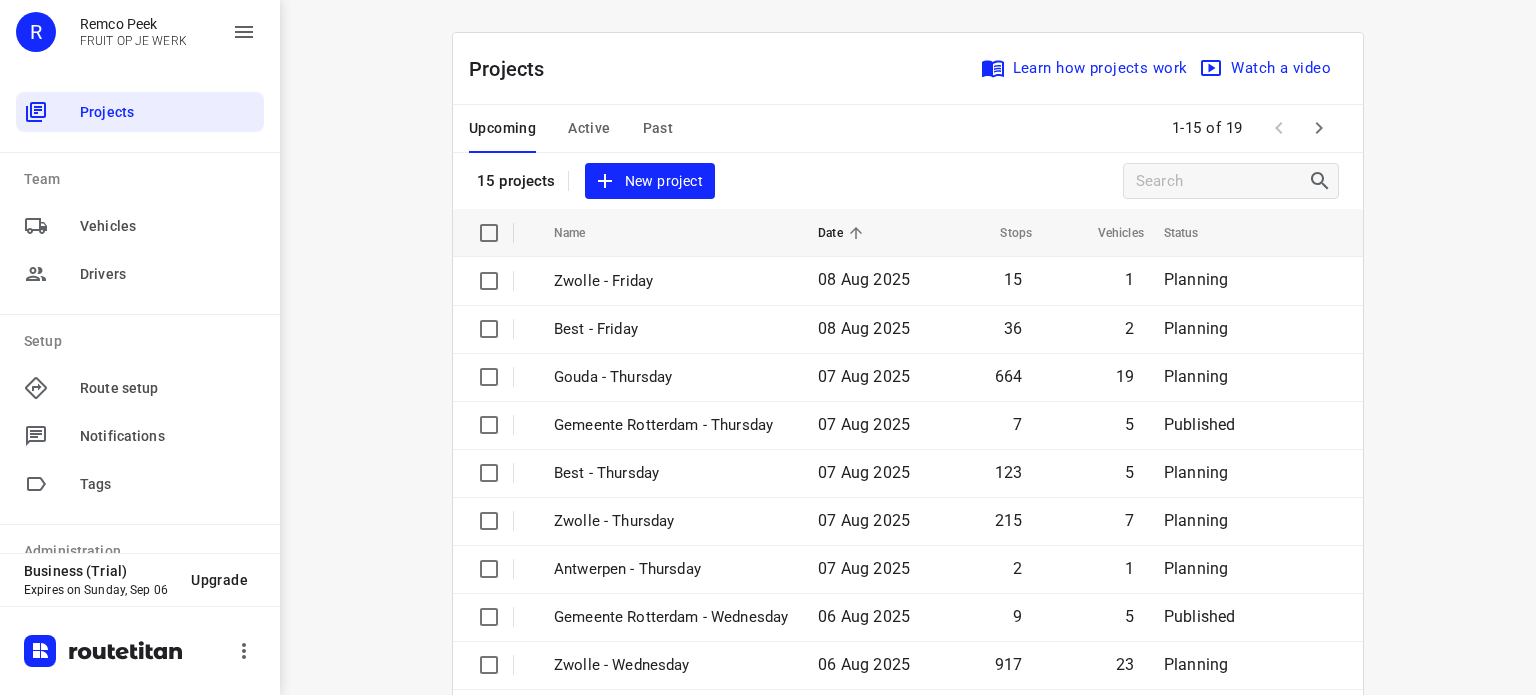 click on "Active" at bounding box center [589, 129] 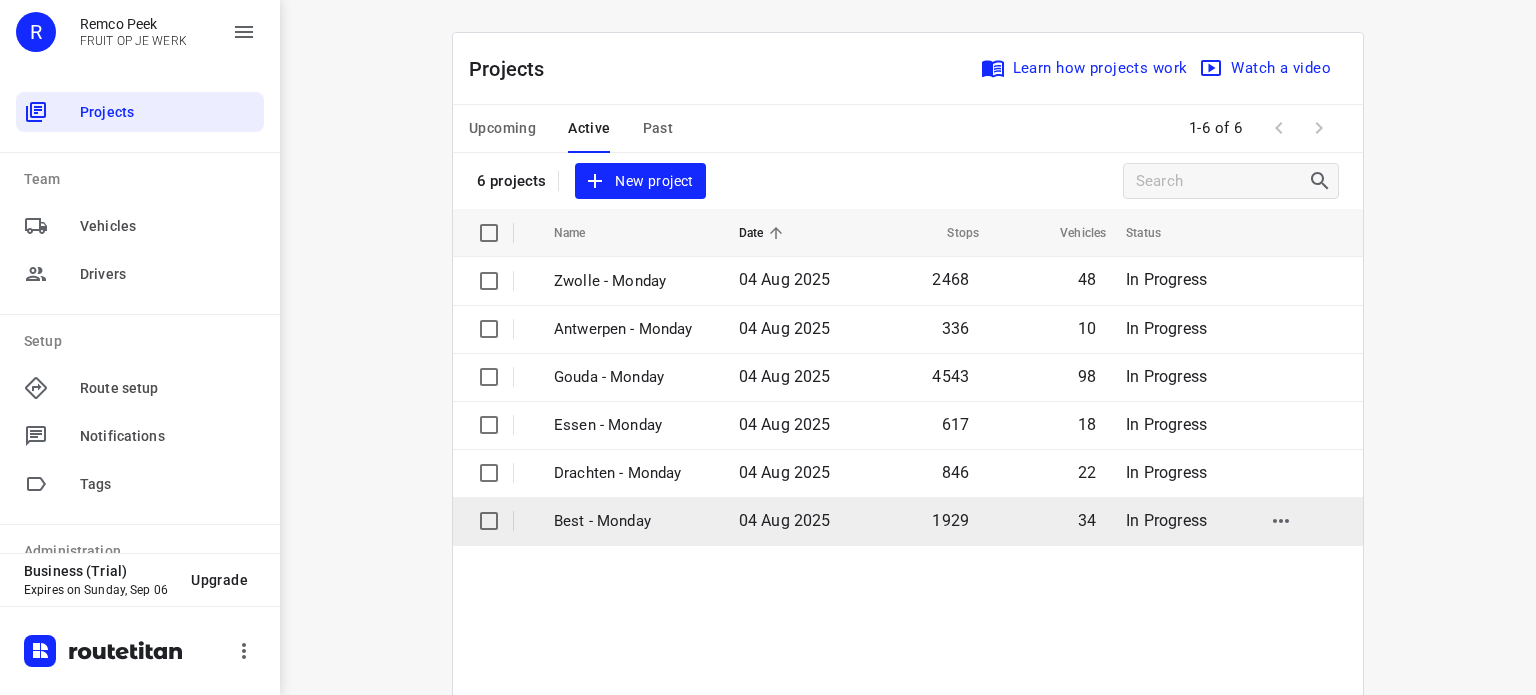 click on "Best - Monday" at bounding box center (628, 521) 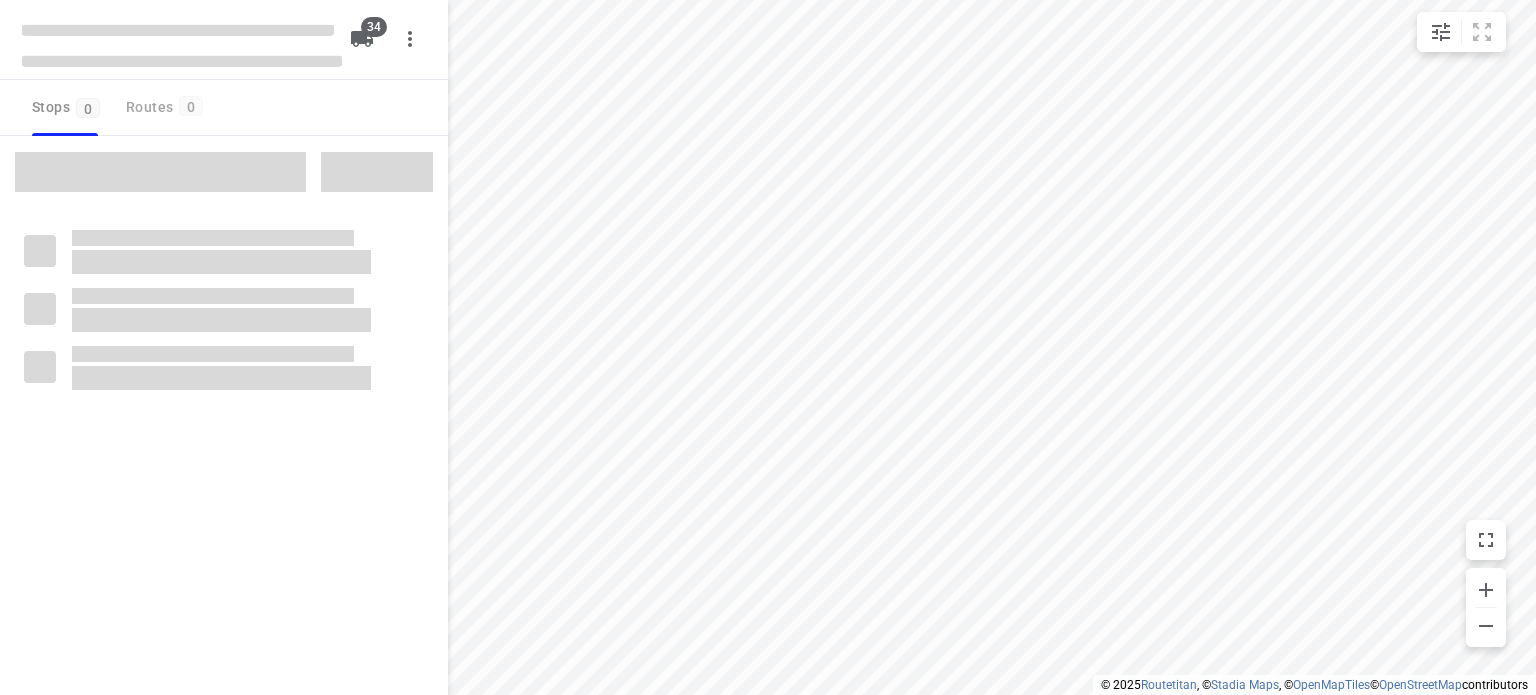 type on "distance" 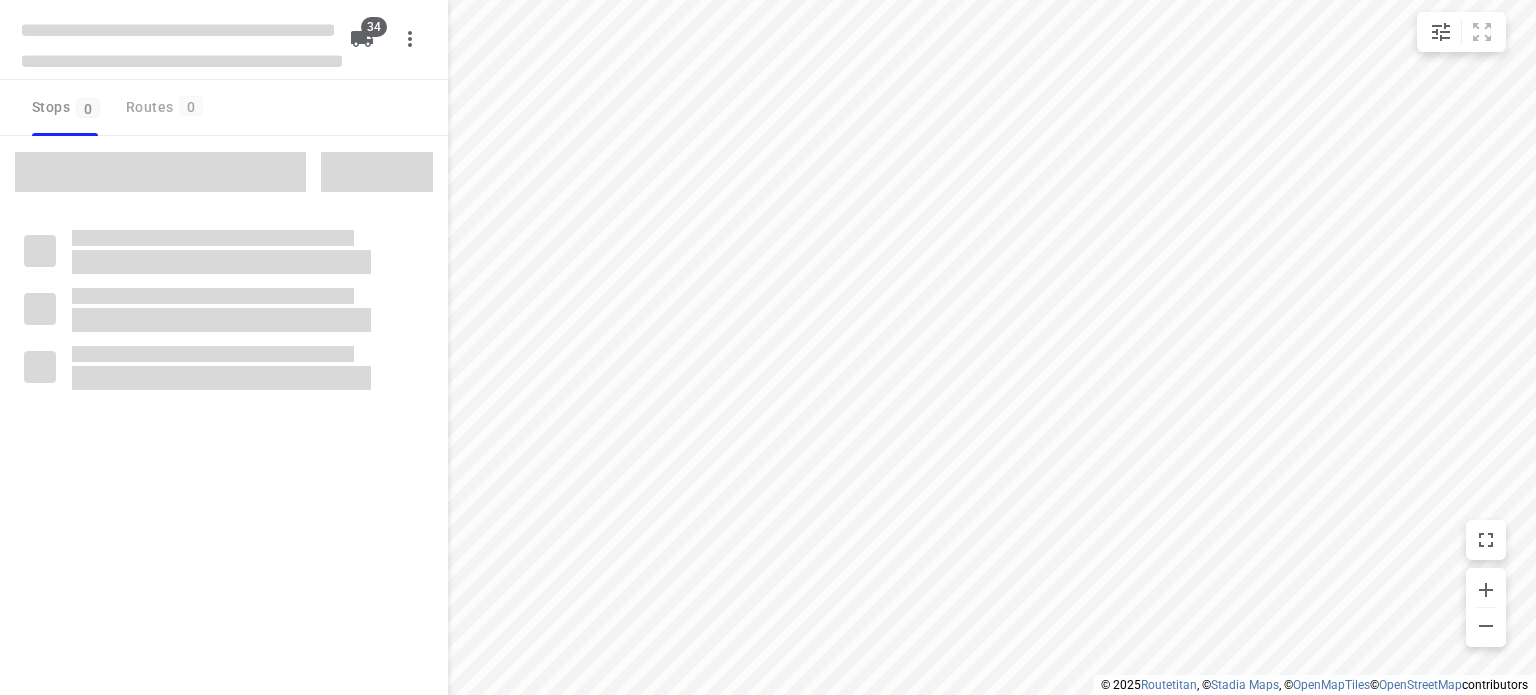 checkbox on "true" 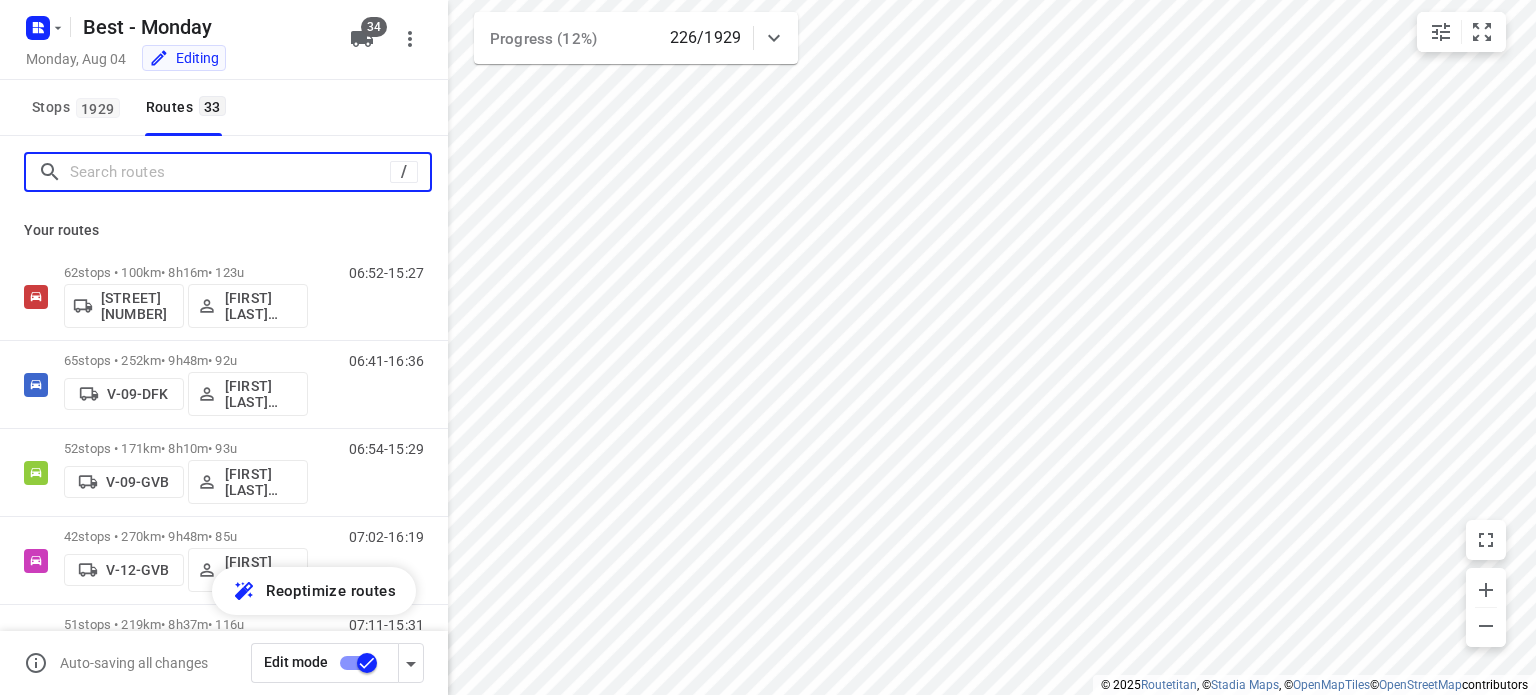 click at bounding box center [230, 172] 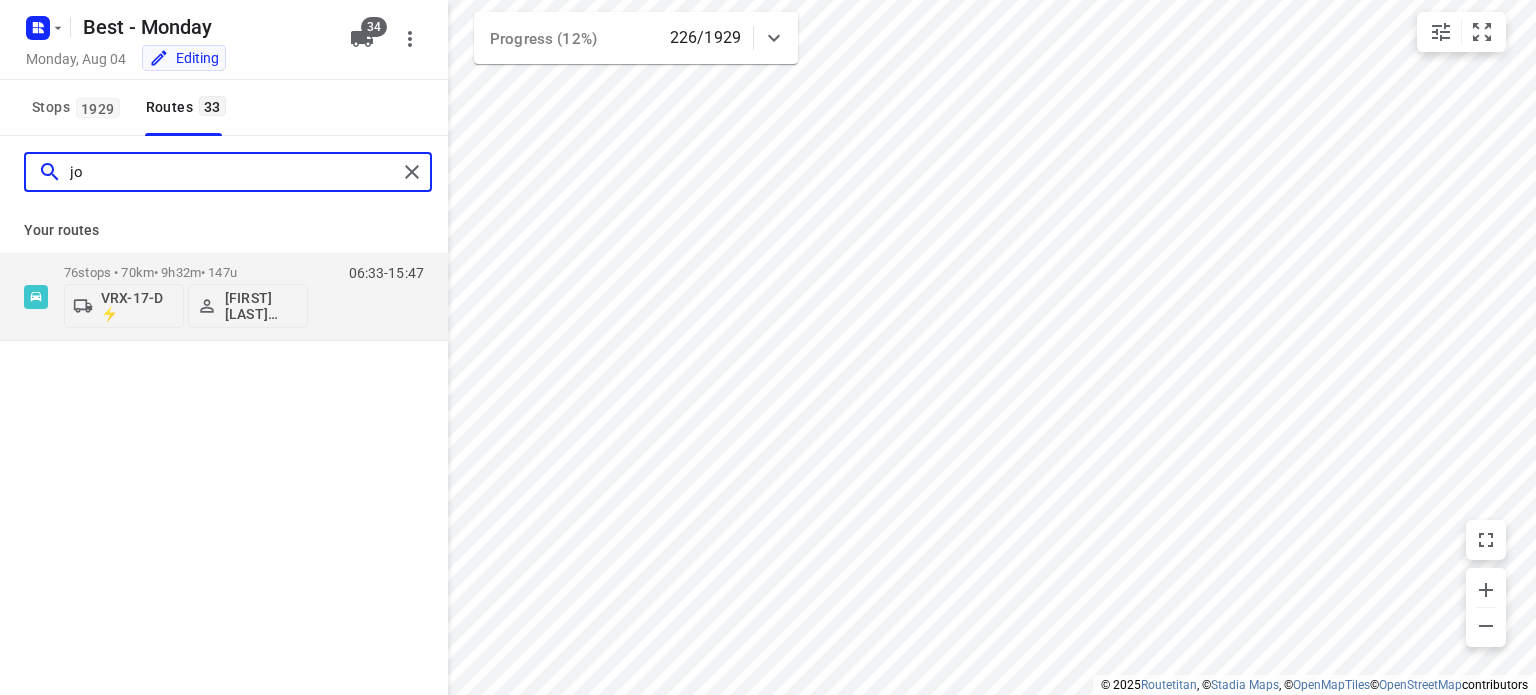 type on "joc" 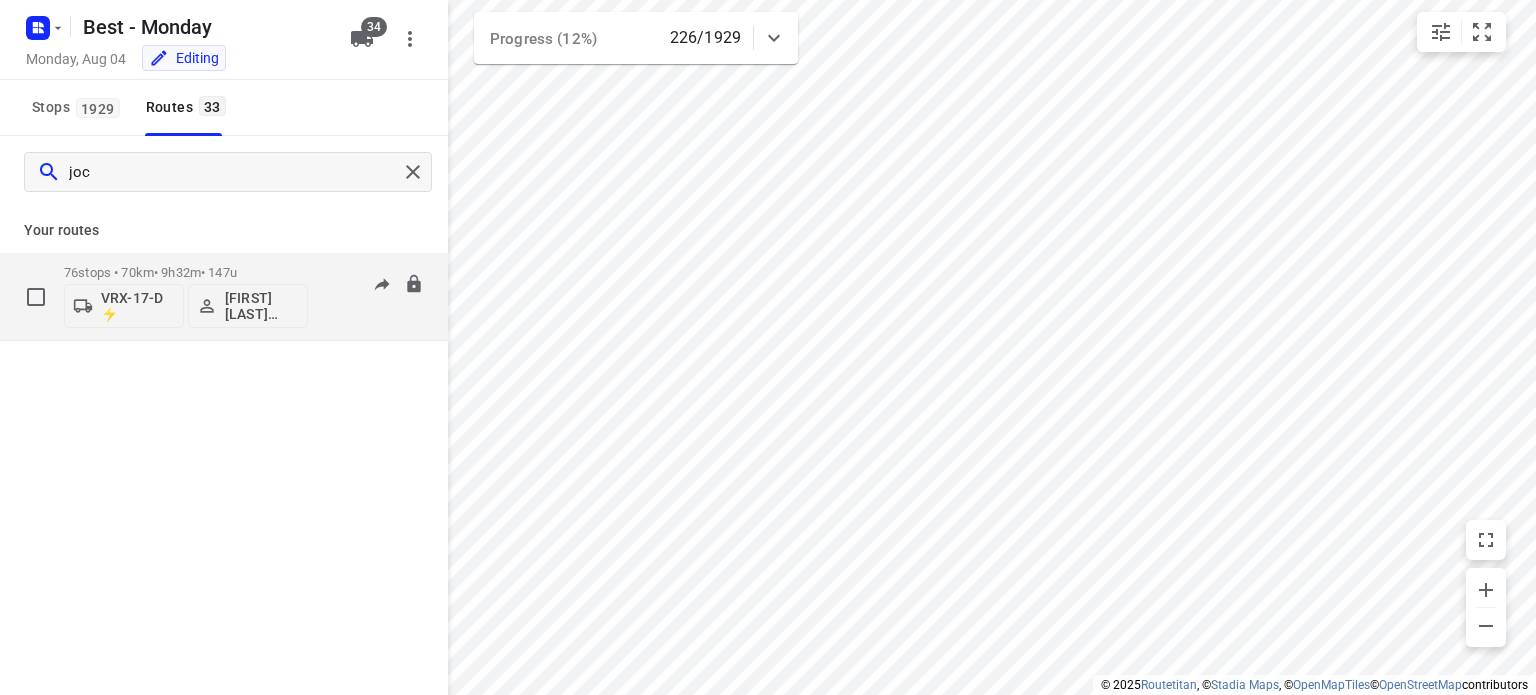 click on "[NUMBER] stops • [NUMBER]km • [TIME] • [NUMBER]u" at bounding box center [186, 272] 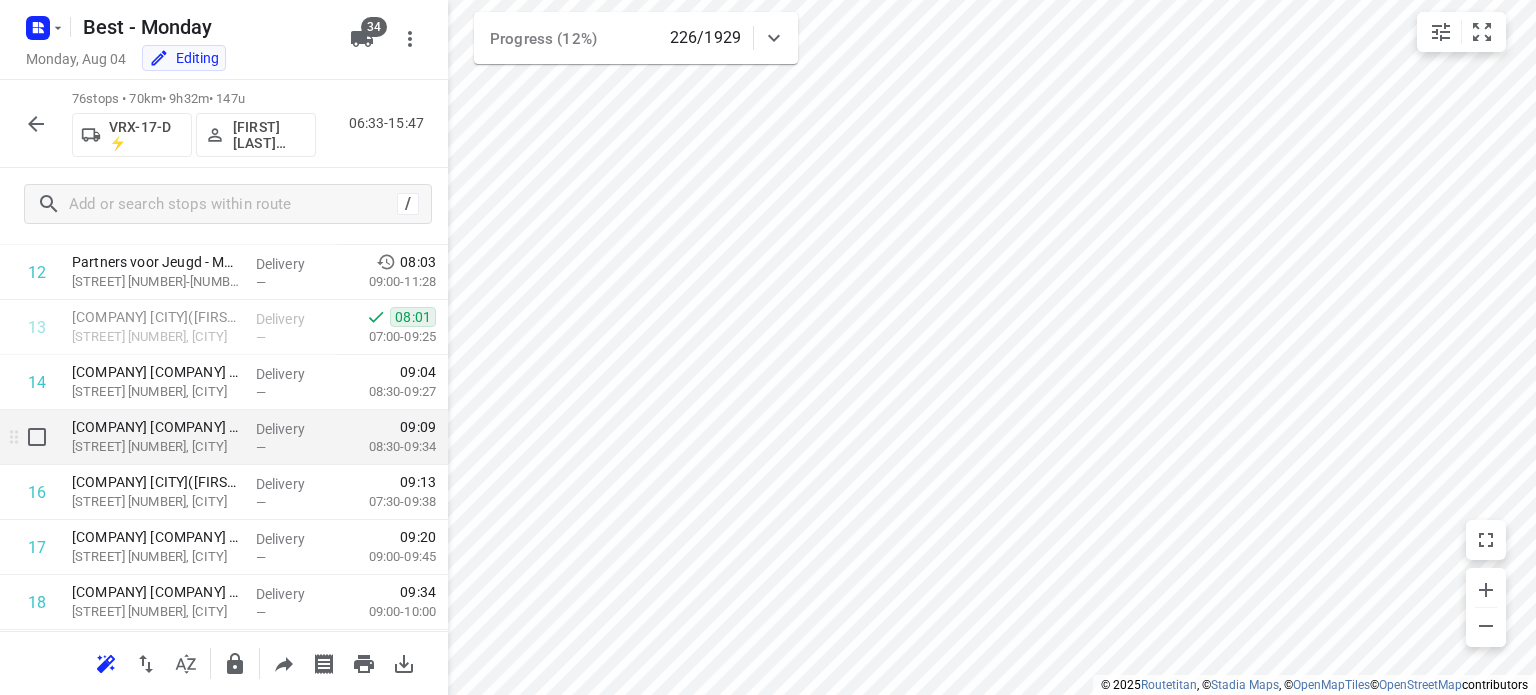 scroll, scrollTop: 600, scrollLeft: 0, axis: vertical 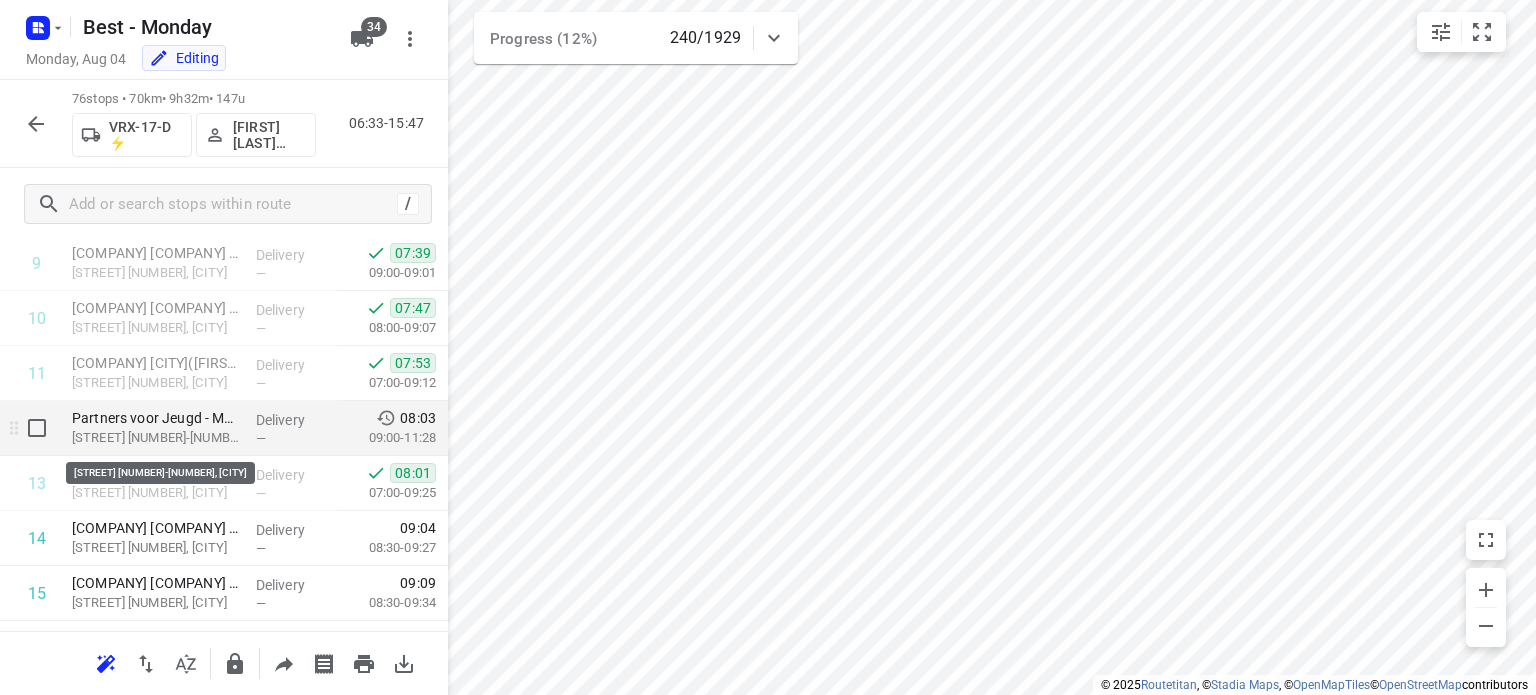 click on "[STREET] [NUMBER]-[NUMBER], [CITY]" at bounding box center (156, 438) 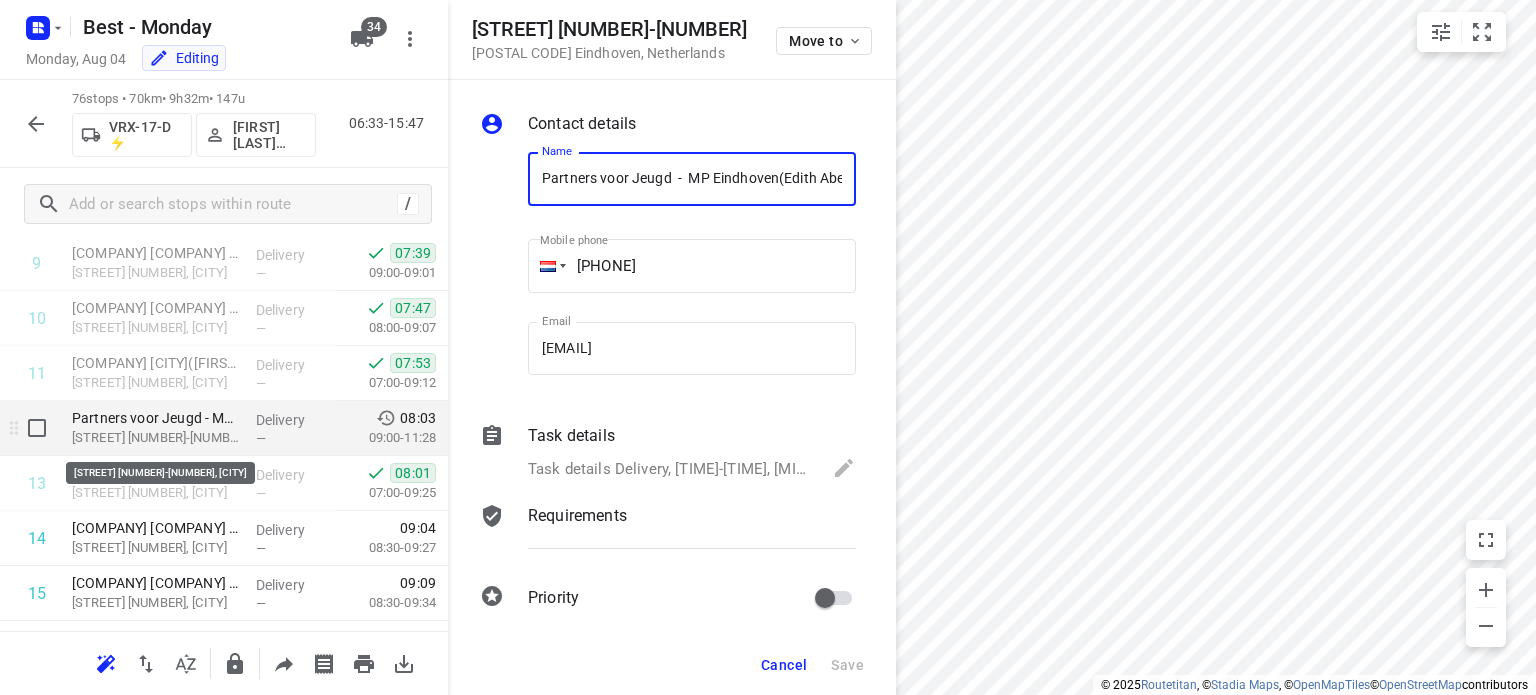 scroll, scrollTop: 0, scrollLeft: 31, axis: horizontal 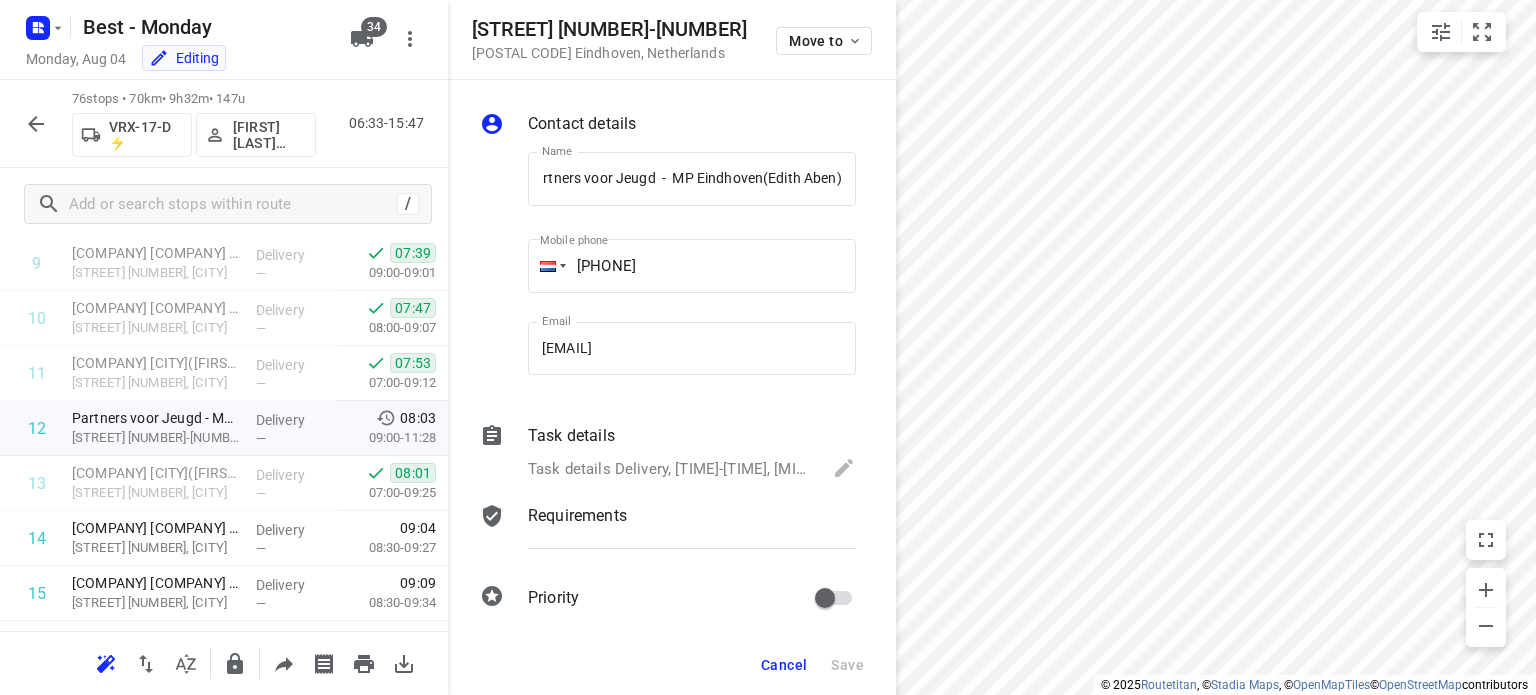 click on "Task details Delivery, [TIME]-[TIME], [MINUTES] Min, [UNIT], Let op! Klant is verhuisd naar een nieuw adres. Graag leverinstructie doorgeven/aanvullen!" at bounding box center (670, 469) 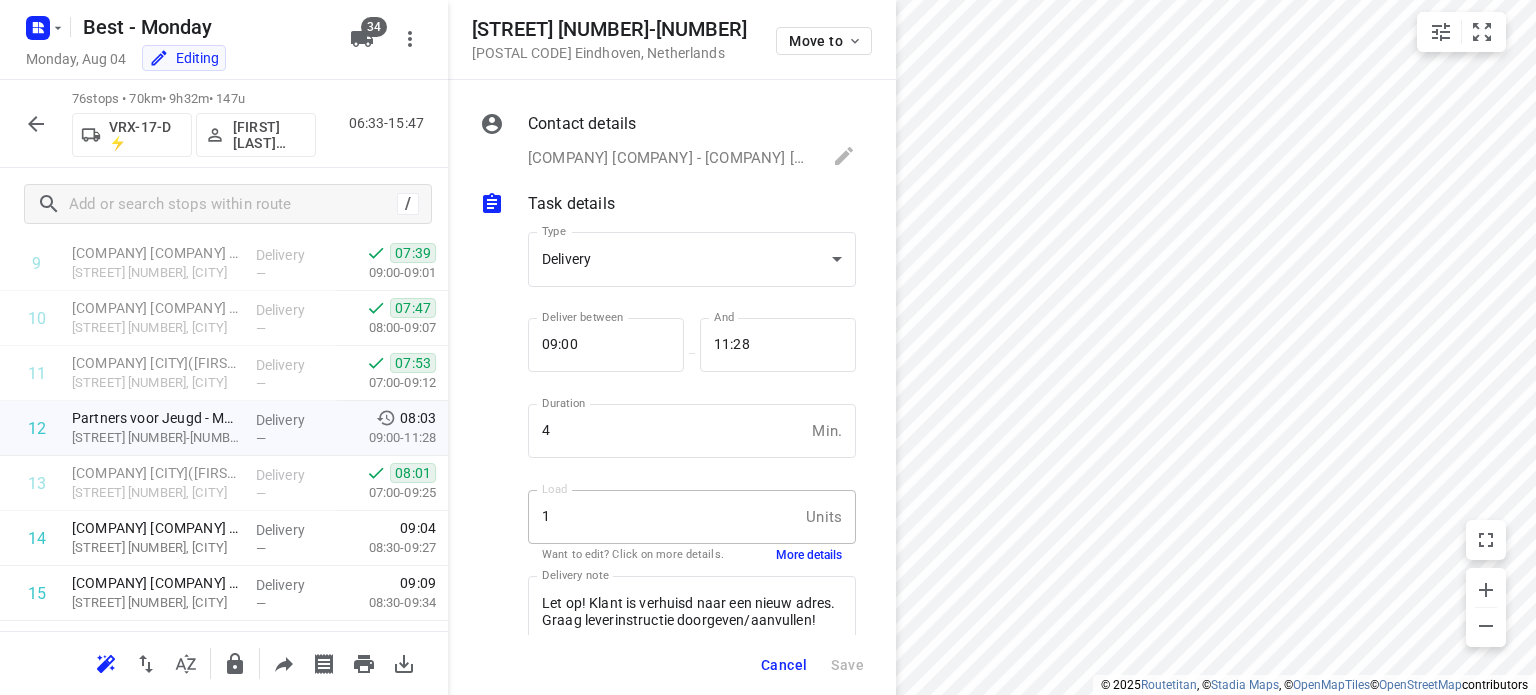 scroll, scrollTop: 100, scrollLeft: 0, axis: vertical 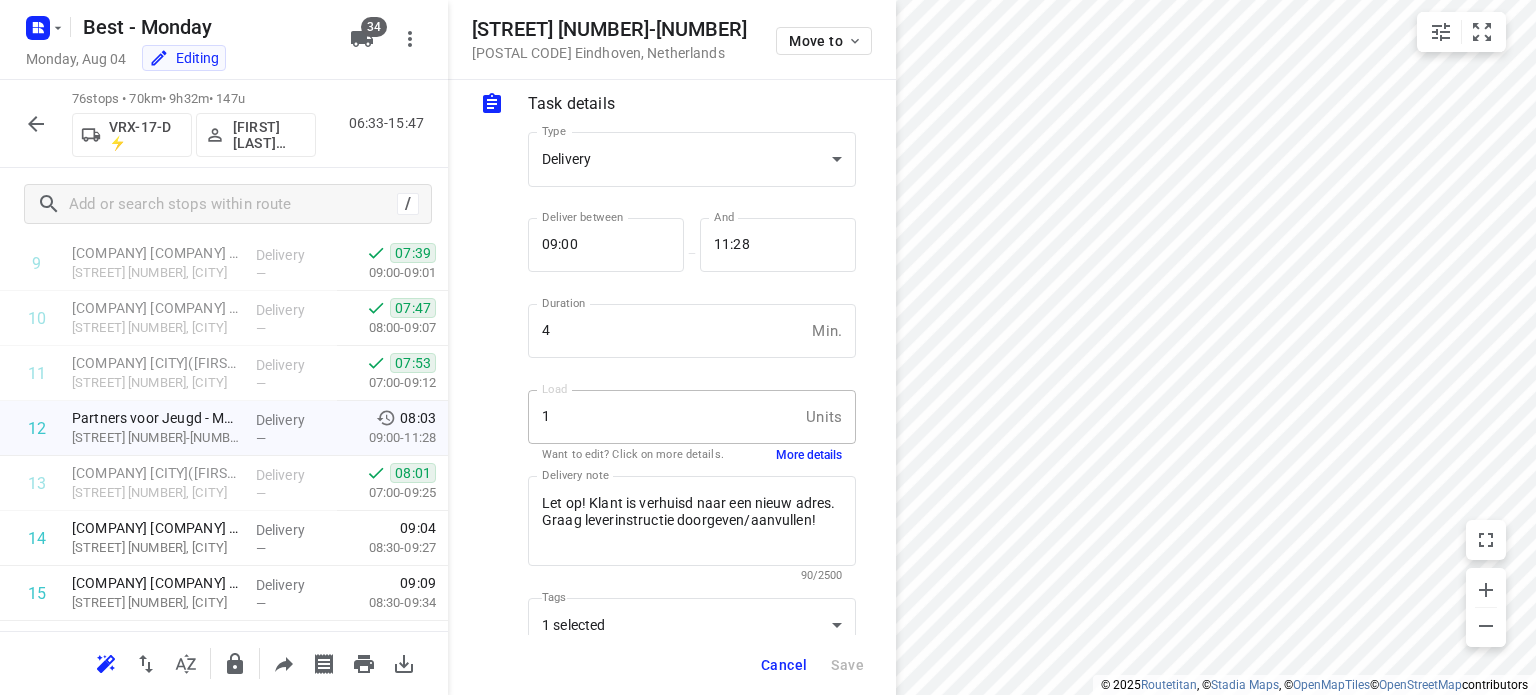 click on "Cancel" at bounding box center (784, 665) 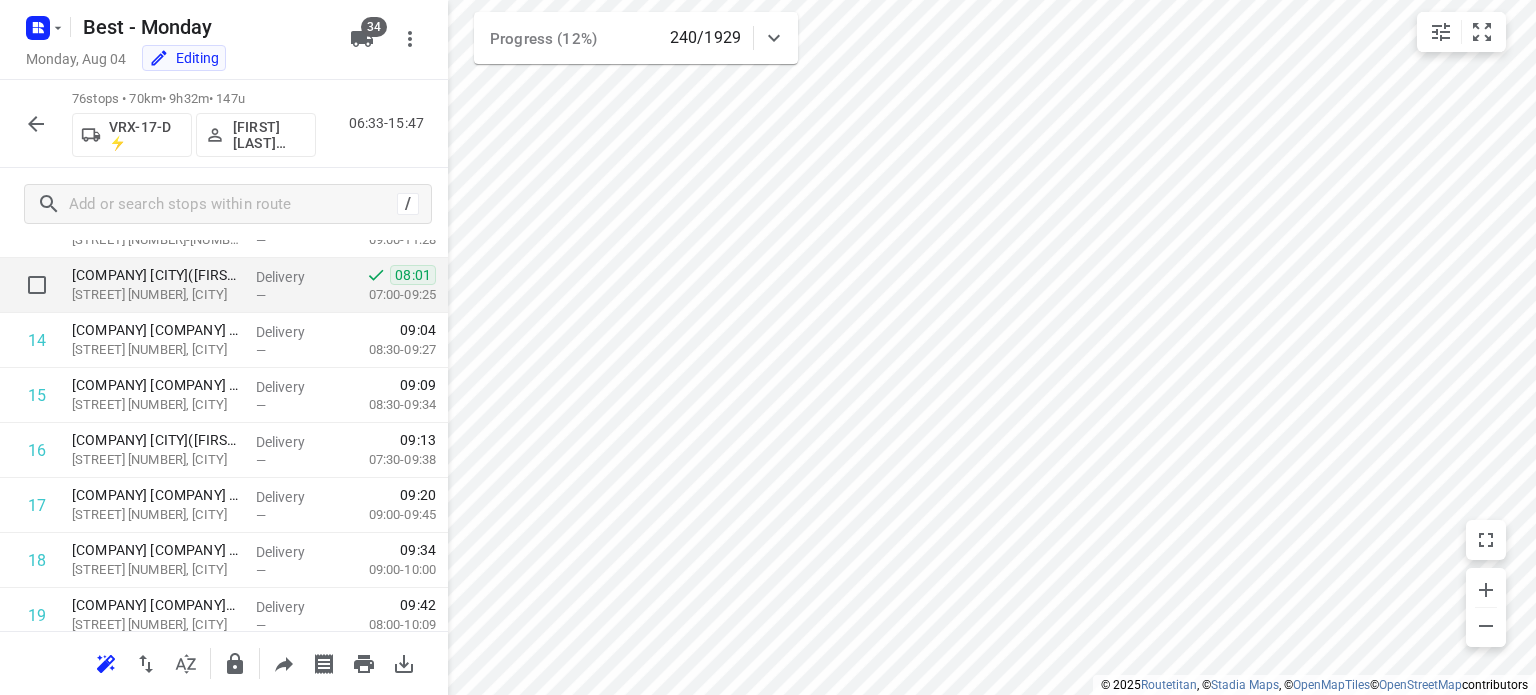 scroll, scrollTop: 744, scrollLeft: 0, axis: vertical 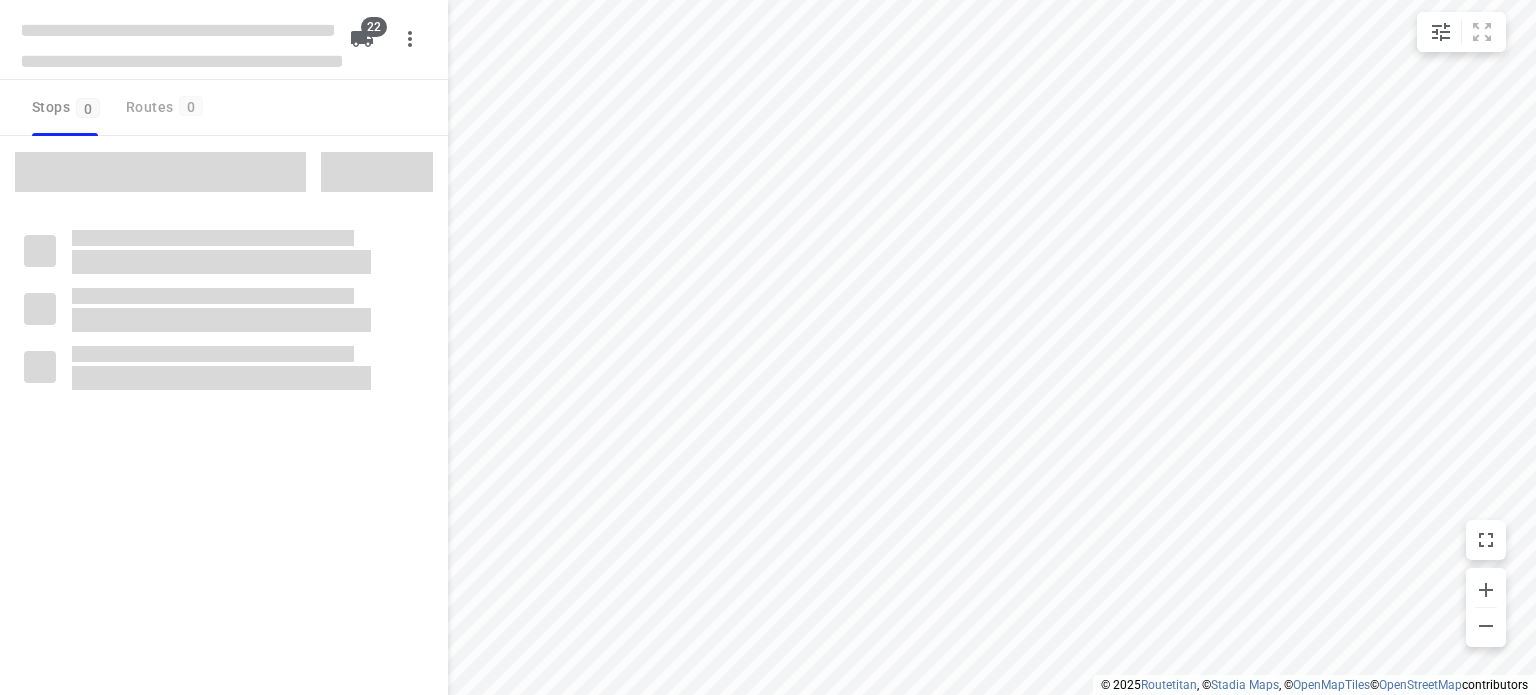 type on "distance" 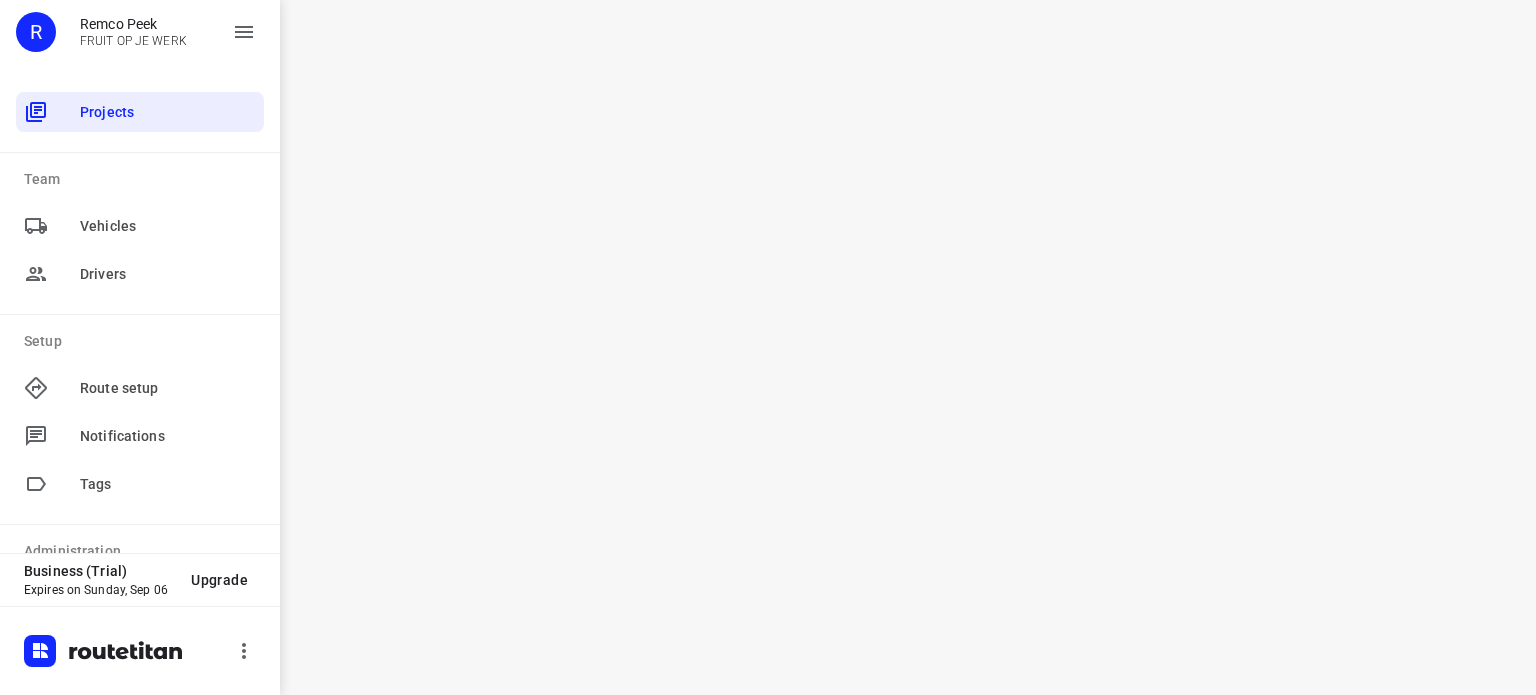 scroll, scrollTop: 0, scrollLeft: 0, axis: both 